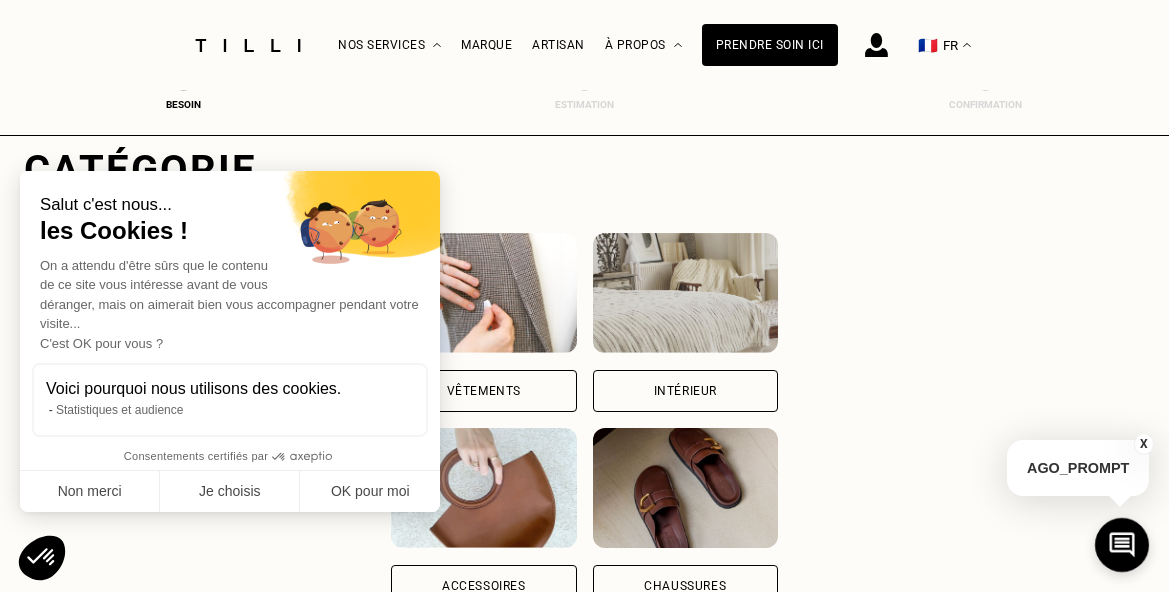 scroll, scrollTop: 144, scrollLeft: 0, axis: vertical 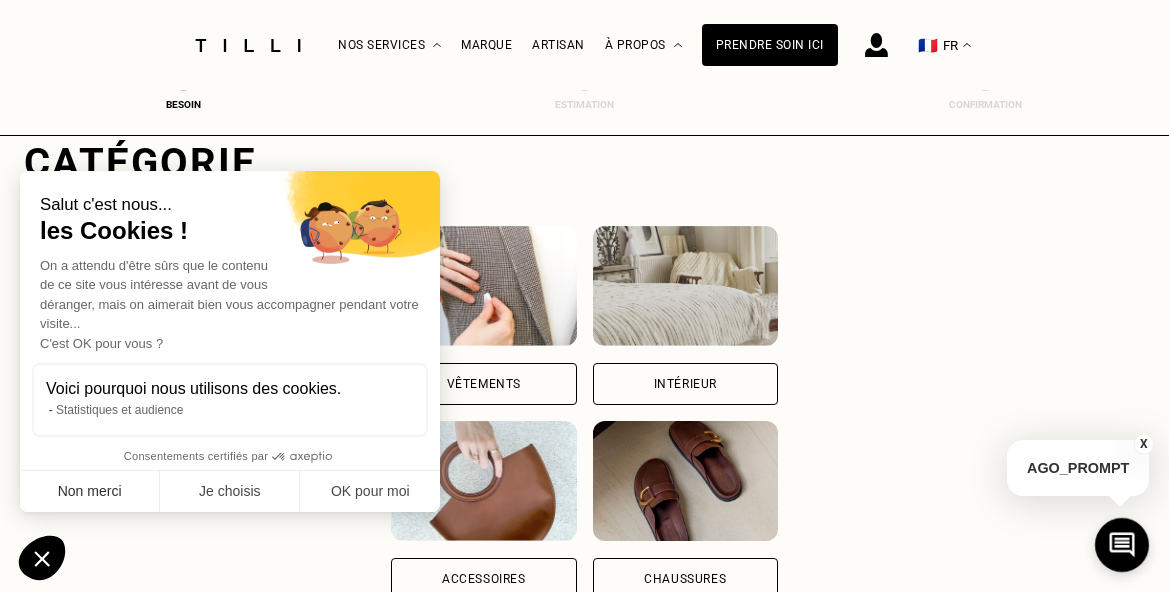 click on "Non merci" at bounding box center [90, 492] 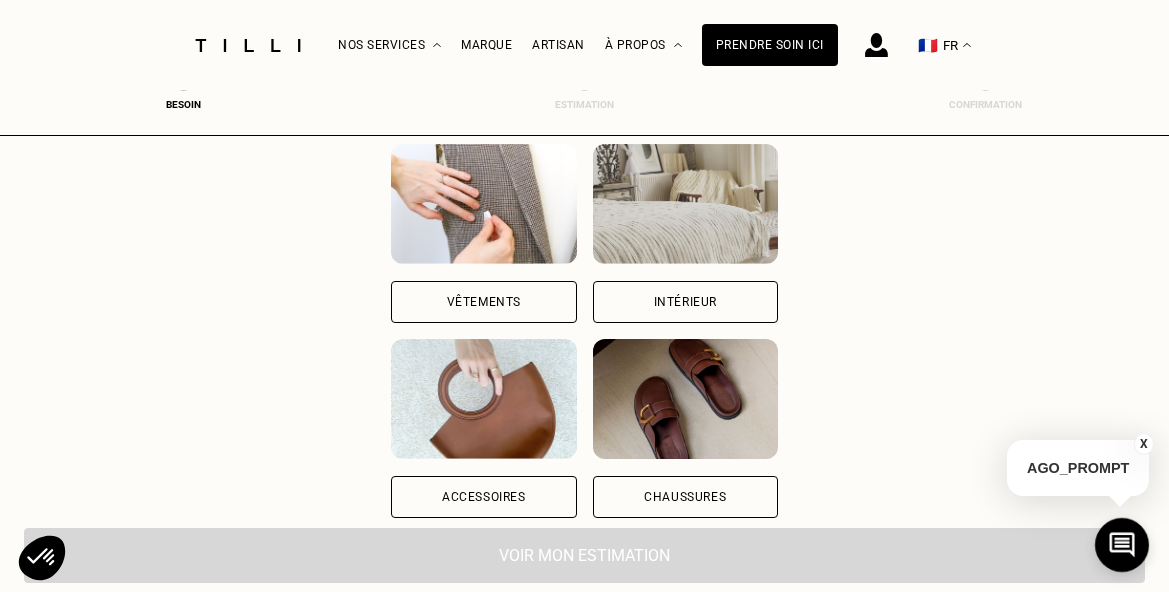 scroll, scrollTop: 173, scrollLeft: 0, axis: vertical 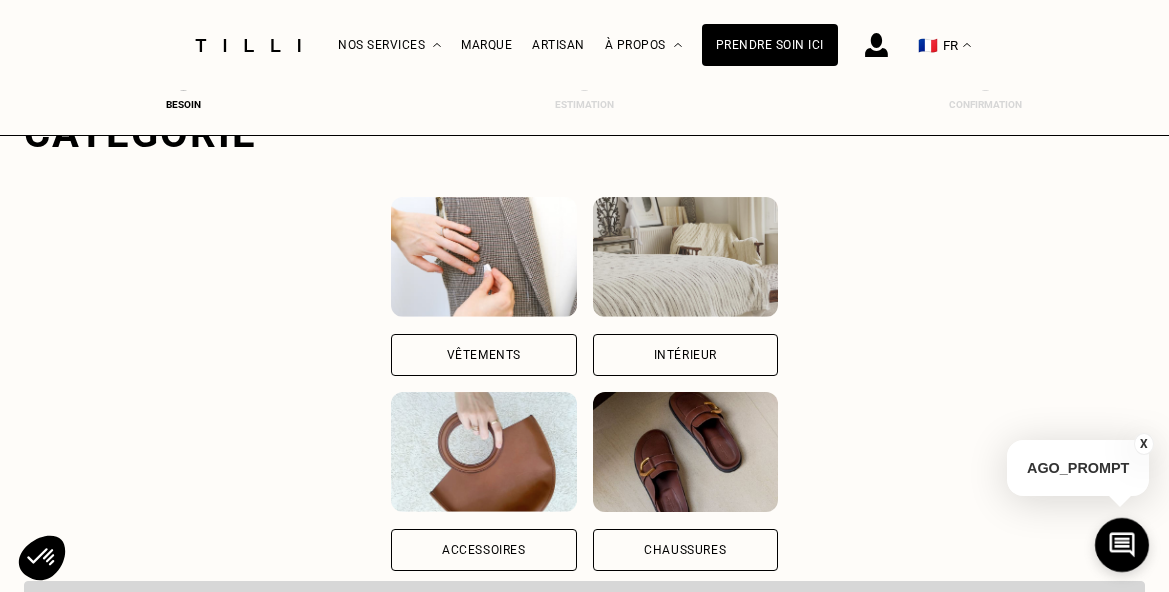 click on "Vêtements" at bounding box center [483, 355] 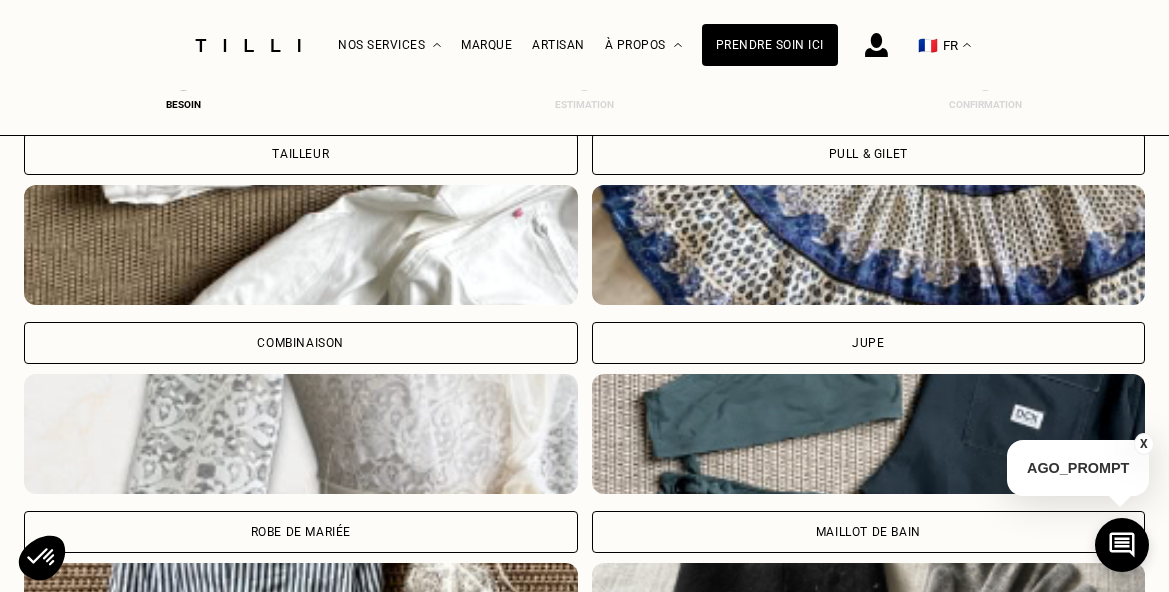scroll, scrollTop: 1183, scrollLeft: 6, axis: both 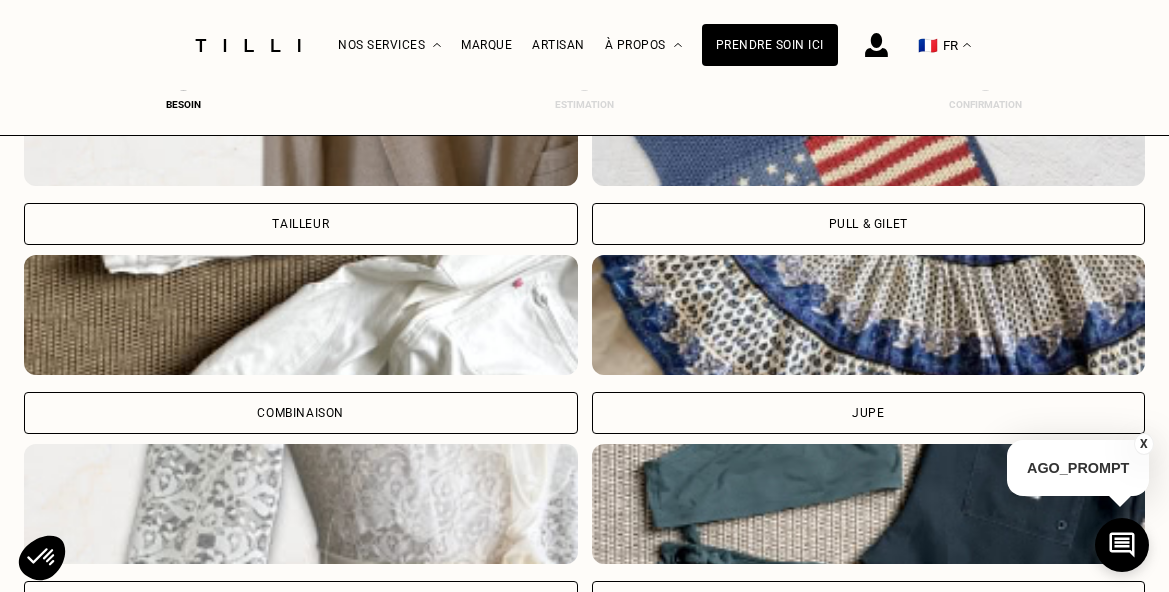 click on "Jupe" at bounding box center [869, 413] 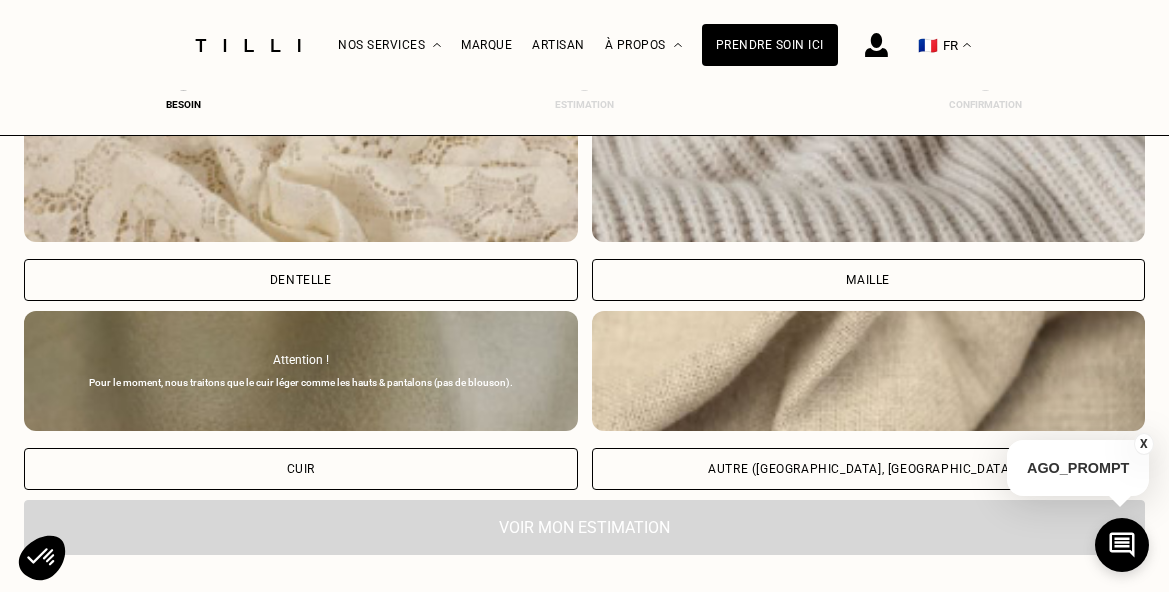 scroll, scrollTop: 2259, scrollLeft: 3, axis: both 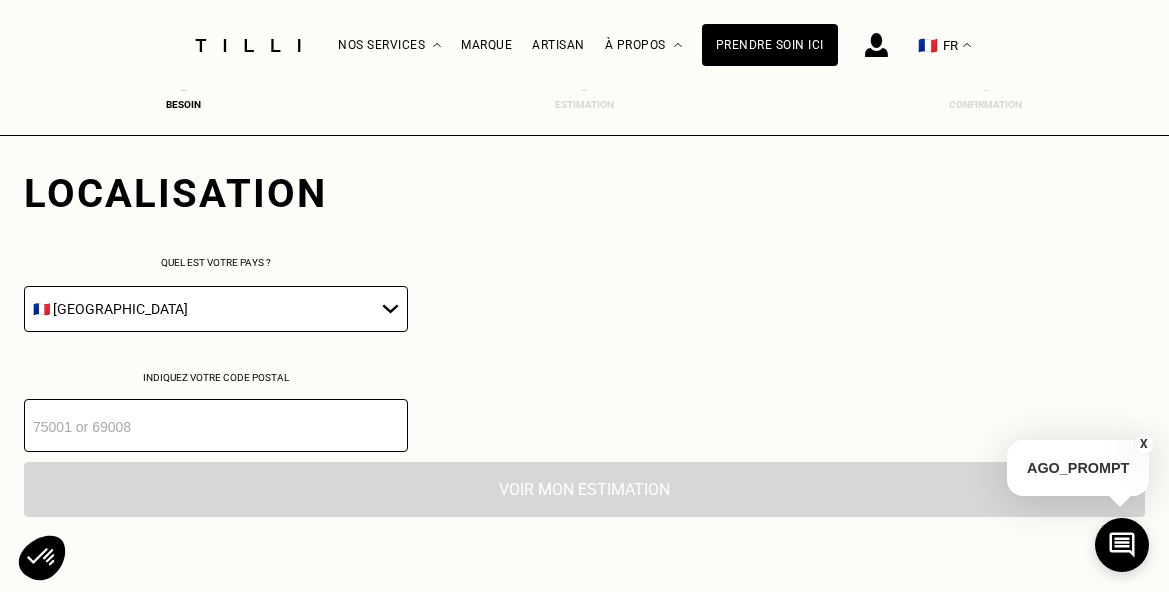 click at bounding box center [216, 425] 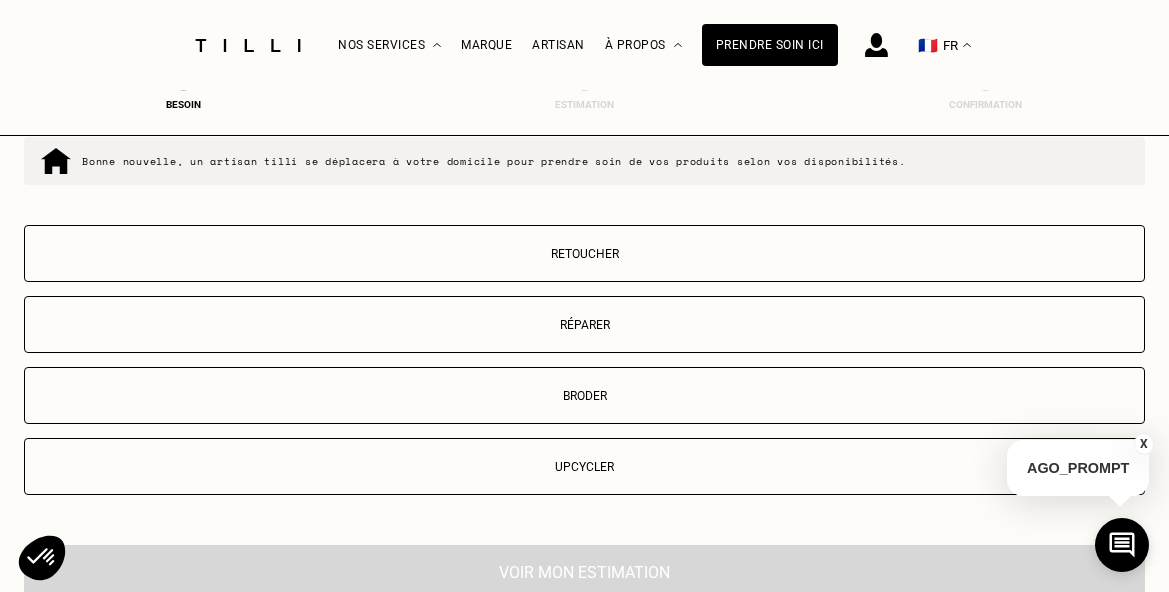 scroll, scrollTop: 3062, scrollLeft: 1, axis: both 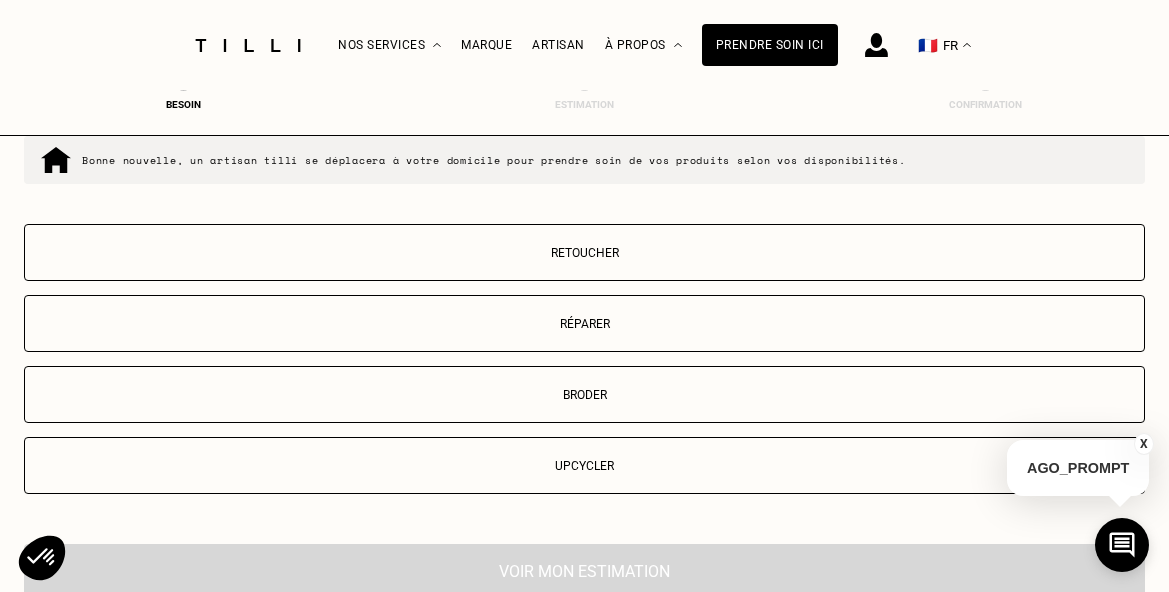 type on "44100" 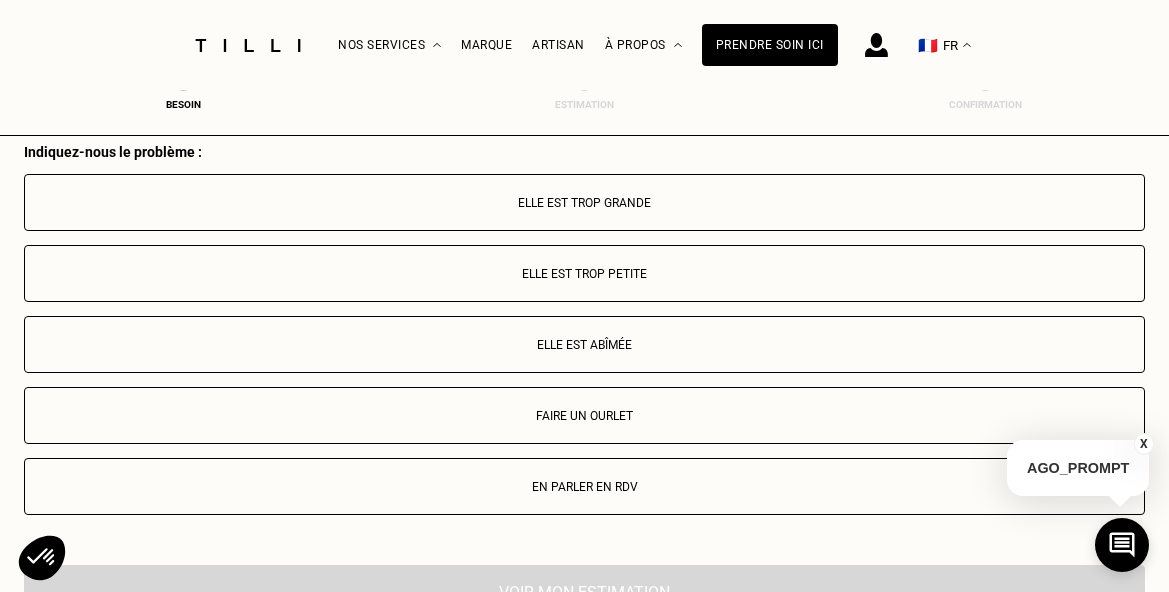 scroll, scrollTop: 3452, scrollLeft: 8, axis: both 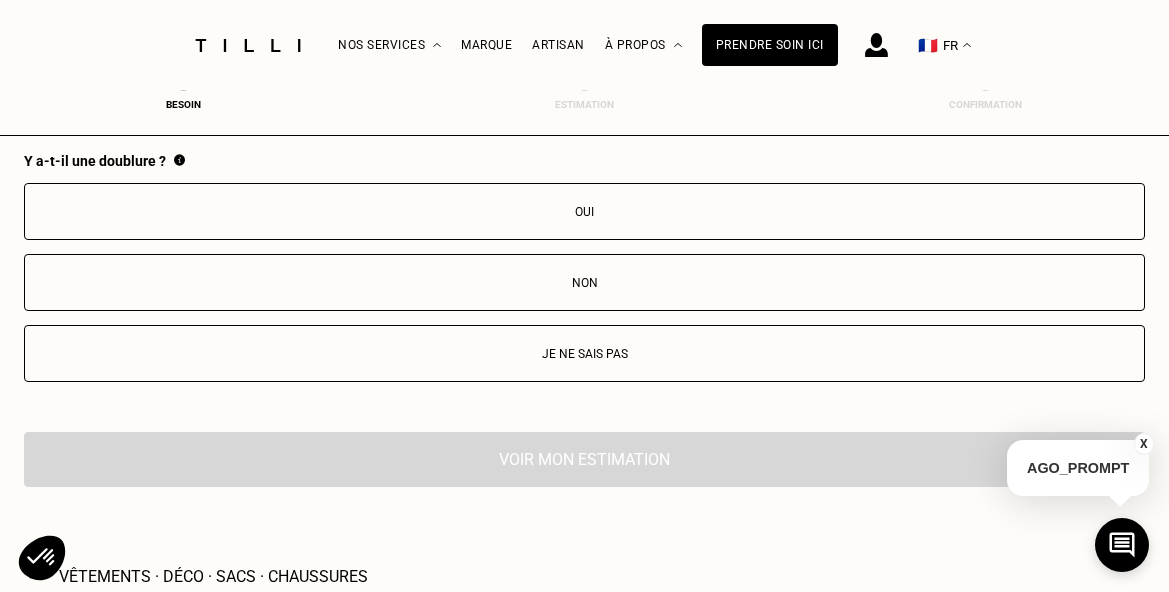 click on "Non" at bounding box center (584, 282) 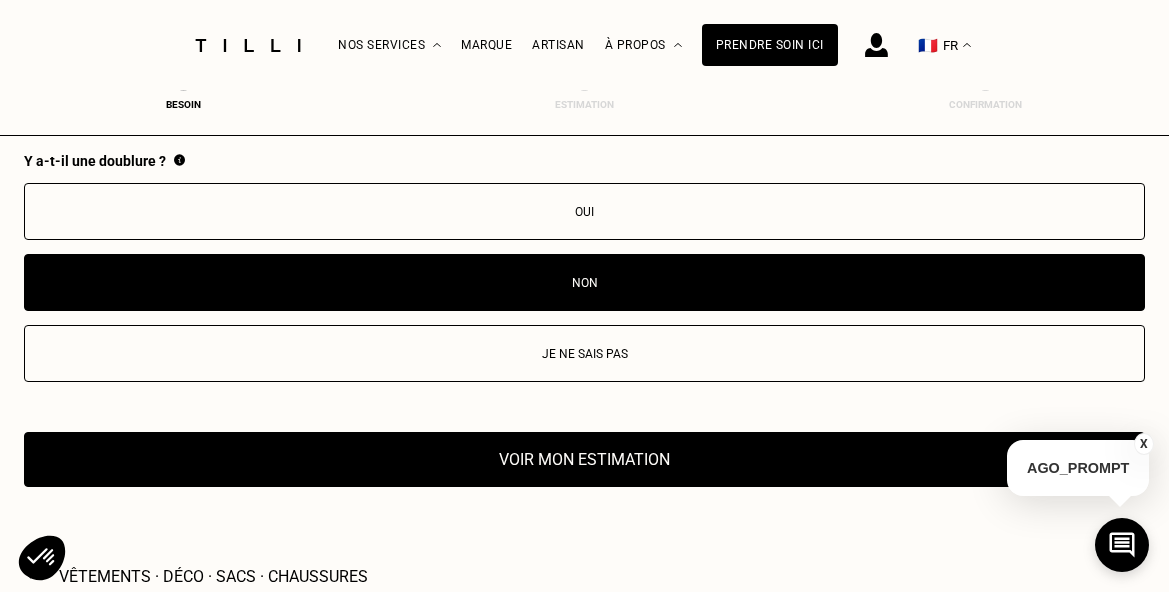 click on "Voir mon estimation" at bounding box center (584, 459) 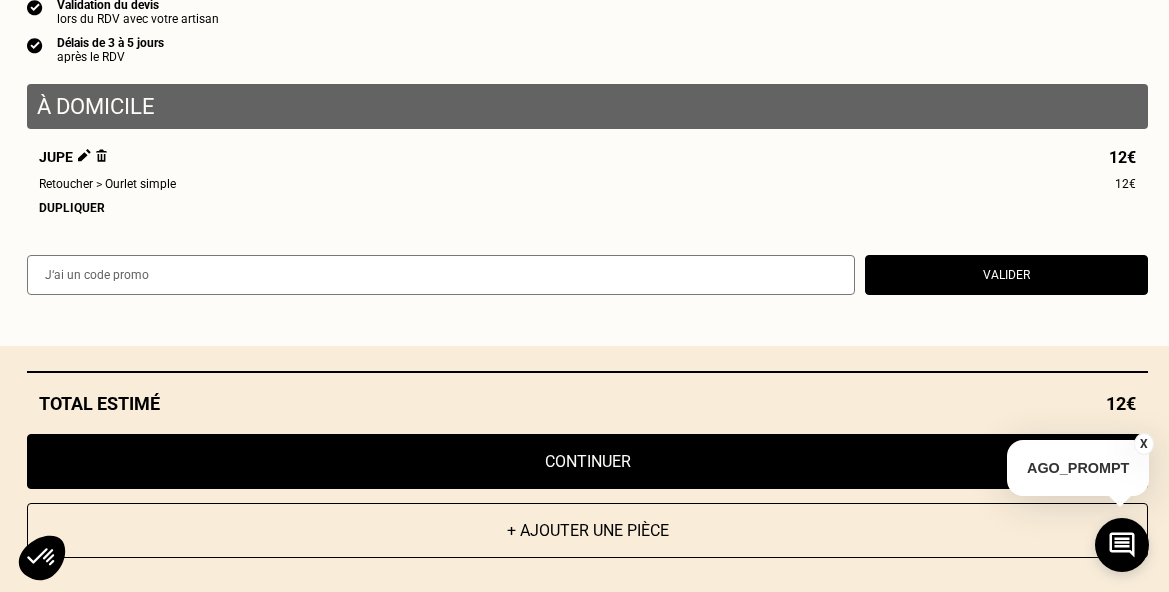 click on "Continuer" at bounding box center (587, 461) 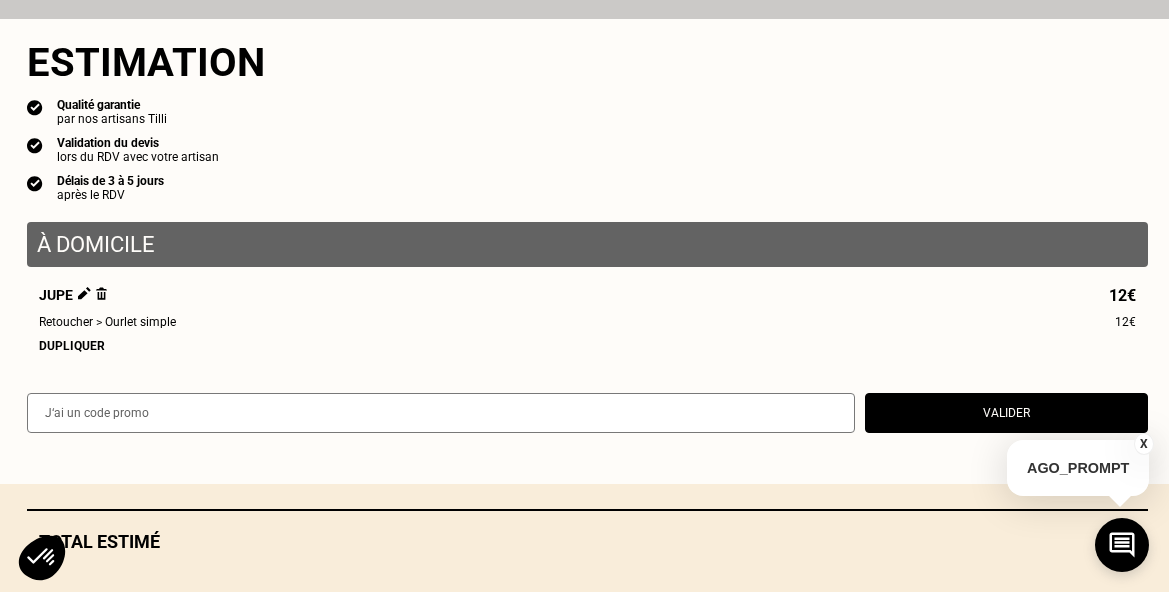scroll, scrollTop: 0, scrollLeft: 0, axis: both 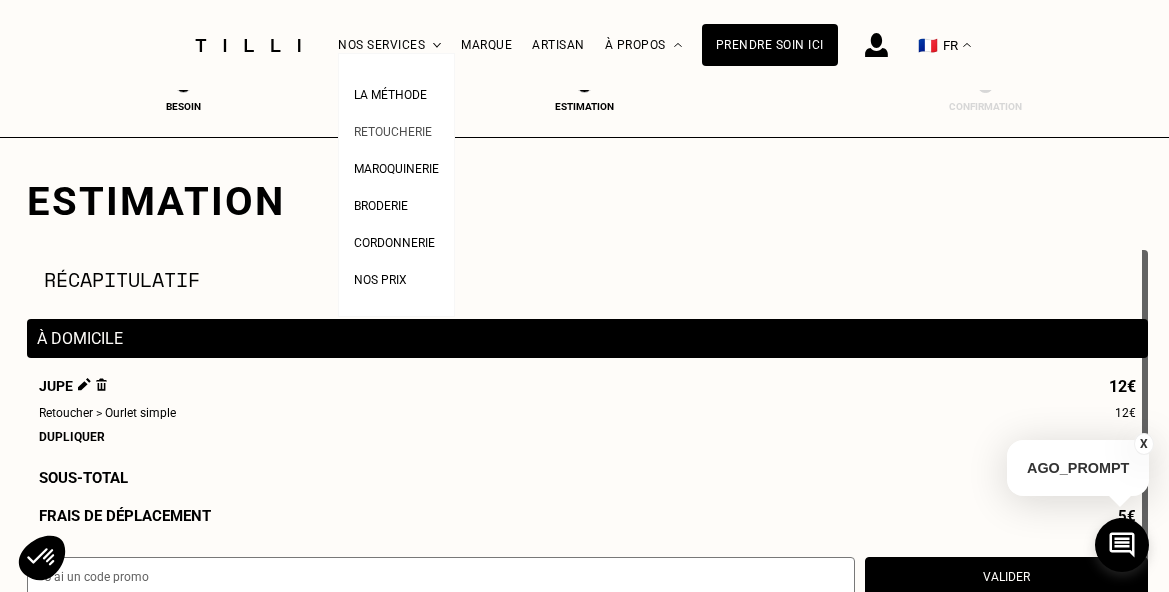 click on "Retoucherie" at bounding box center [393, 132] 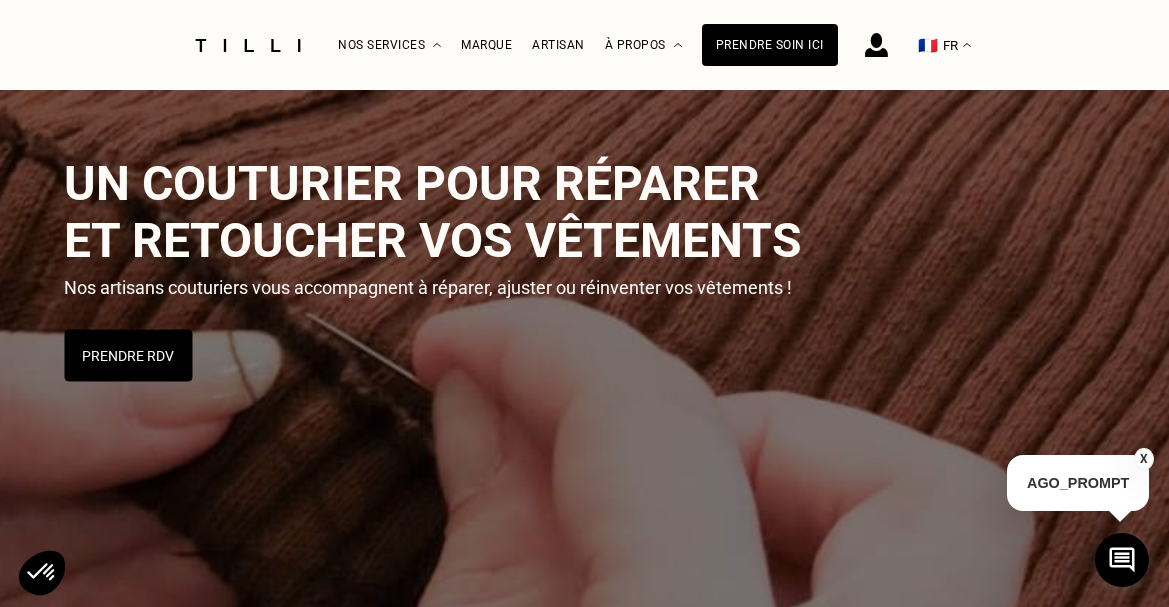 scroll, scrollTop: 267, scrollLeft: 0, axis: vertical 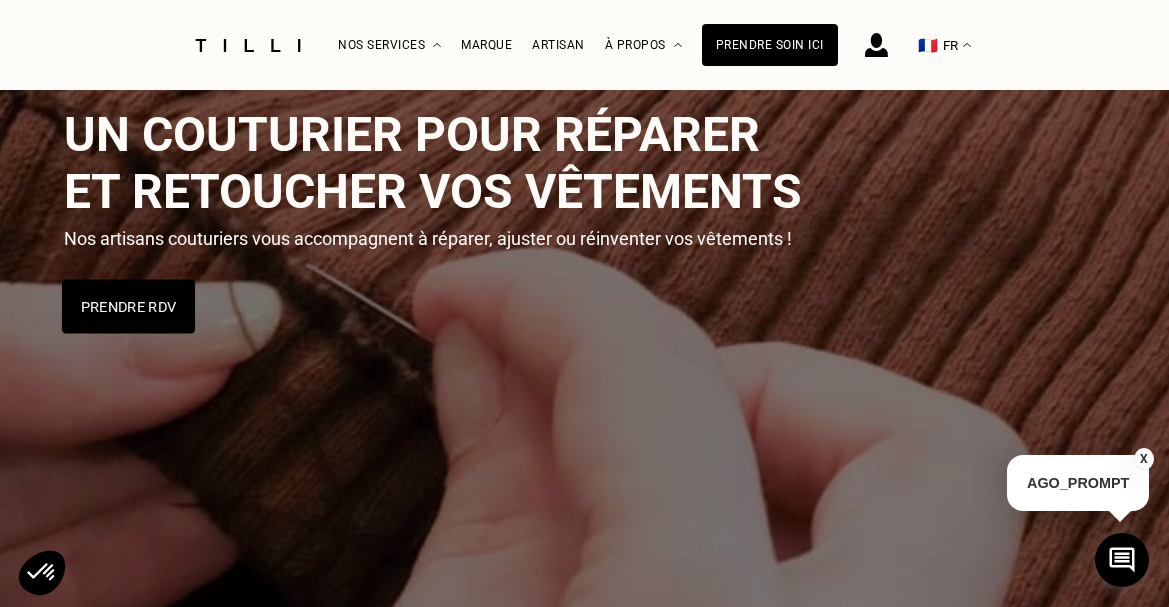 click on "Prendre RDV" at bounding box center [127, 306] 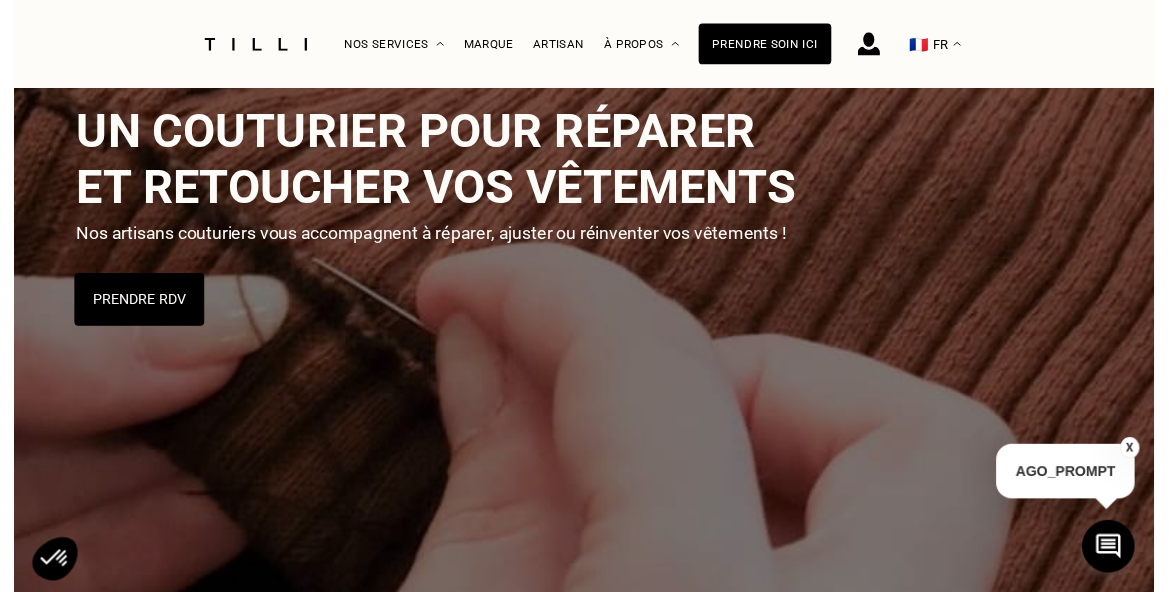 scroll, scrollTop: 0, scrollLeft: 0, axis: both 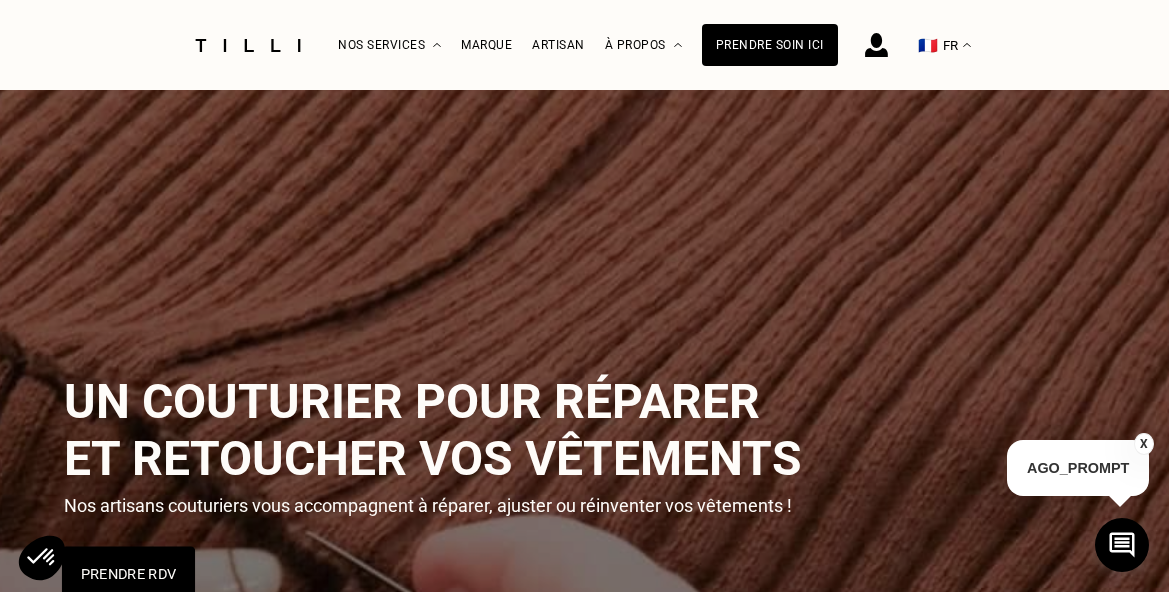 select on "FR" 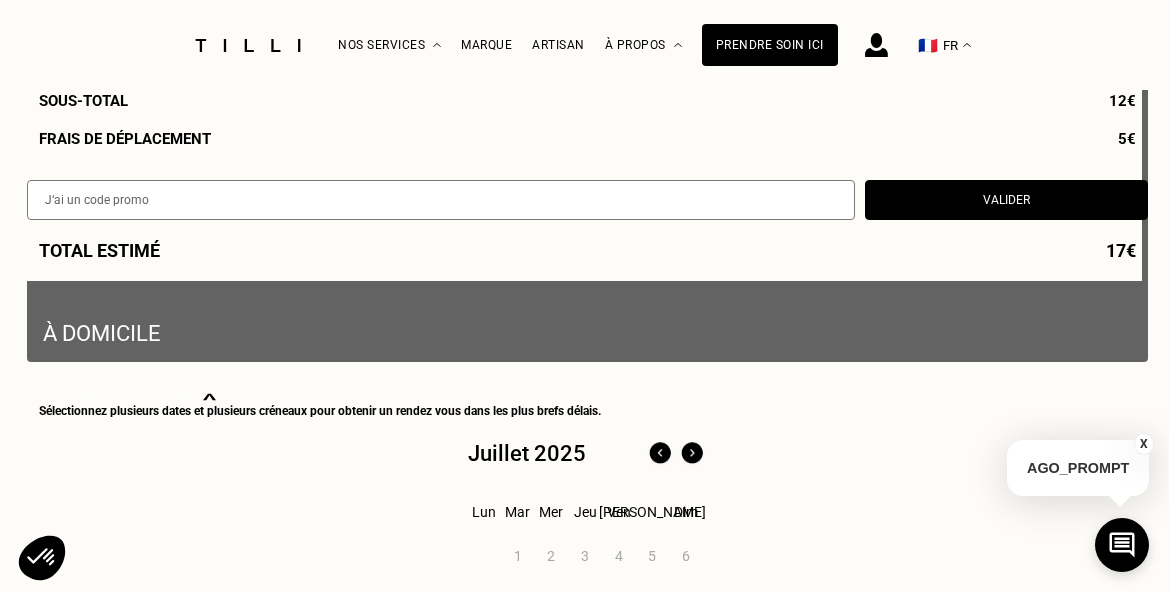 scroll, scrollTop: 379, scrollLeft: 0, axis: vertical 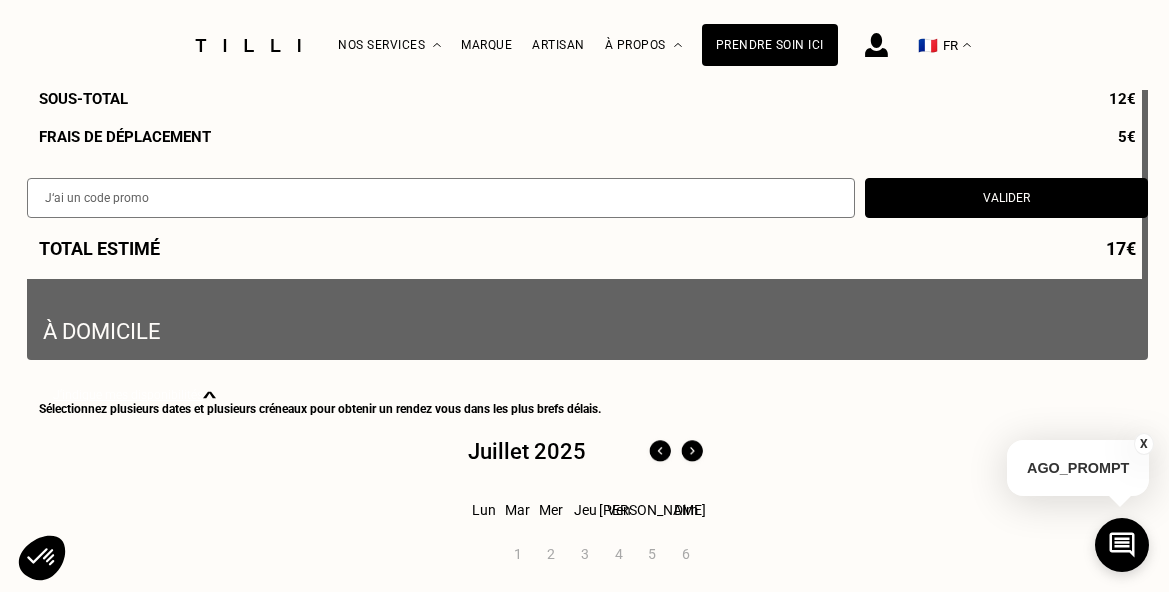 click on "À domicile" at bounding box center [587, 115] 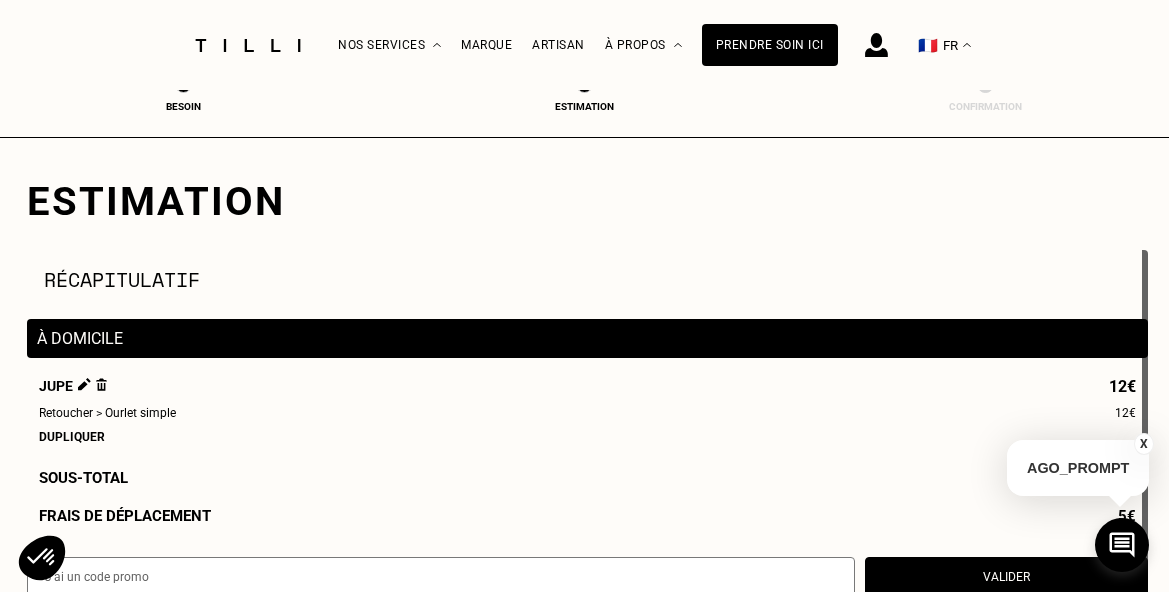 scroll, scrollTop: 0, scrollLeft: 0, axis: both 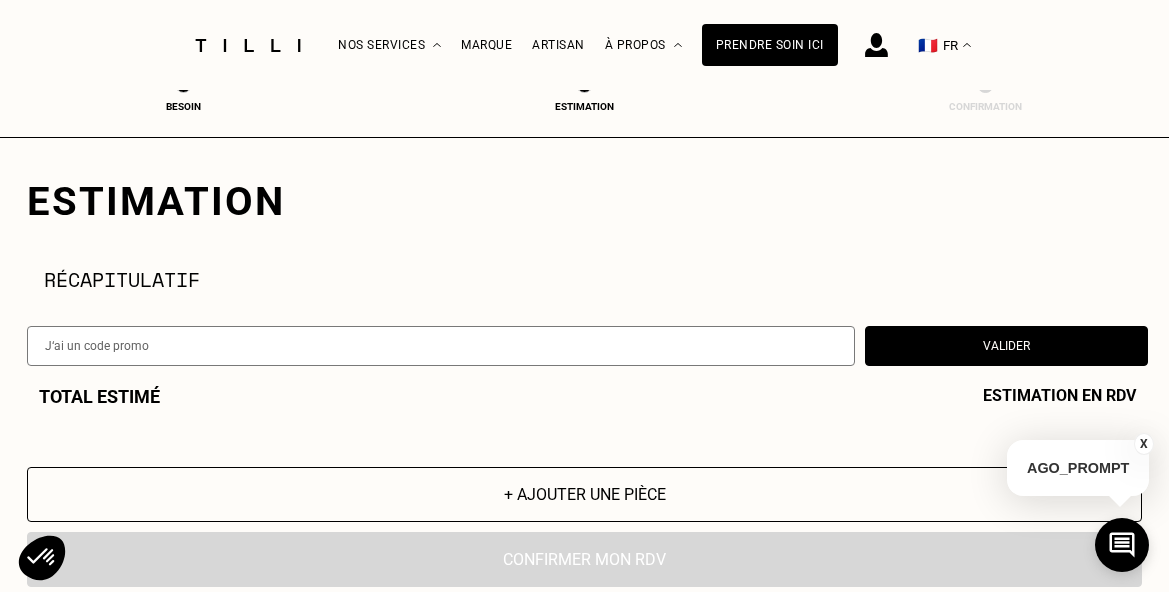 click on "+ Ajouter une pièce" at bounding box center (584, 494) 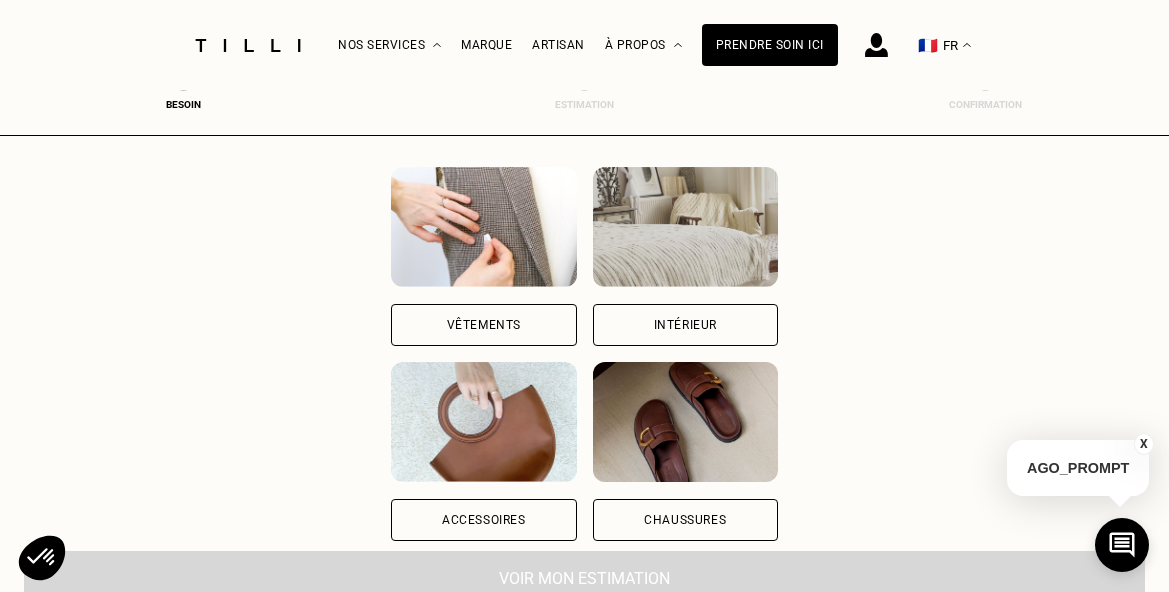 scroll, scrollTop: 215, scrollLeft: 0, axis: vertical 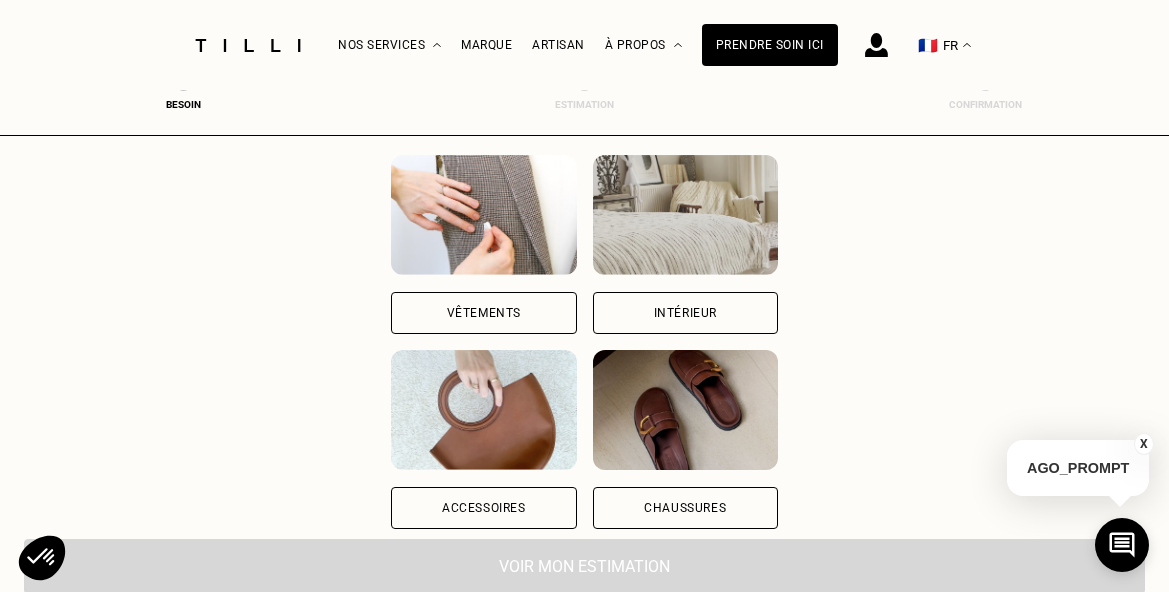 click on "Vêtements" at bounding box center (483, 313) 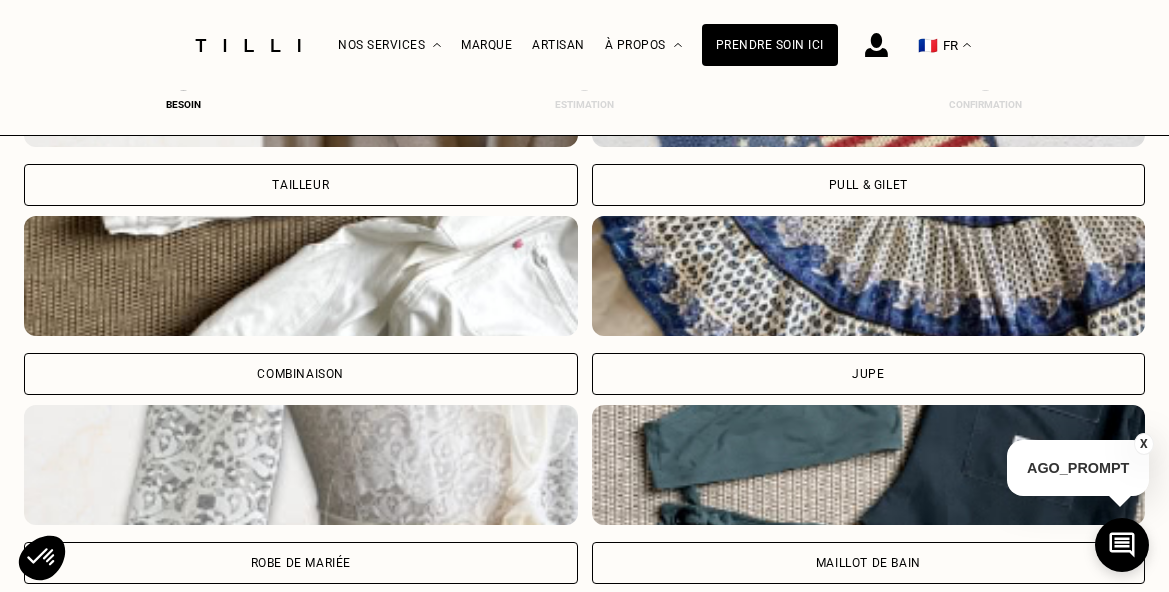 scroll, scrollTop: 1259, scrollLeft: 7, axis: both 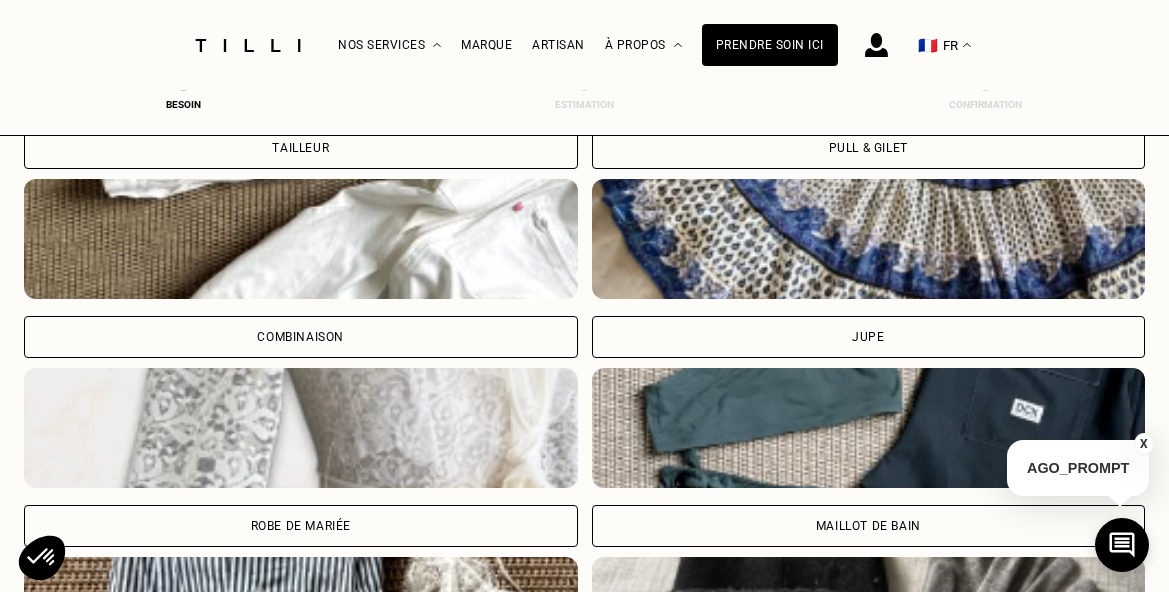 click on "Jupe" at bounding box center (869, 337) 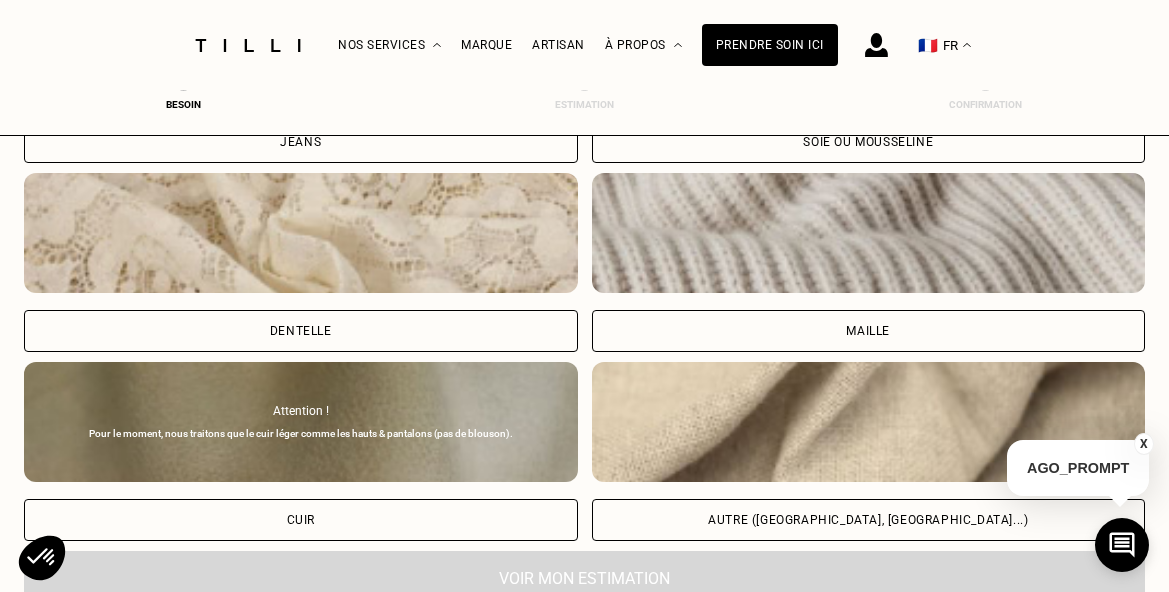 scroll, scrollTop: 2207, scrollLeft: 5, axis: both 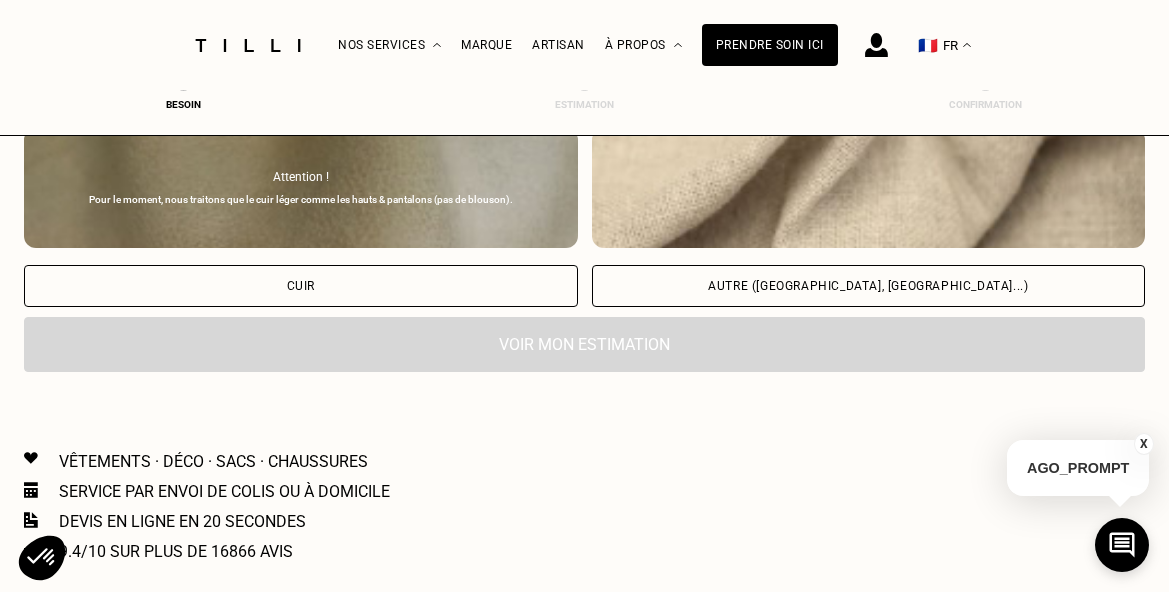 click on "Autre ([GEOGRAPHIC_DATA], [GEOGRAPHIC_DATA]...)" at bounding box center [869, 286] 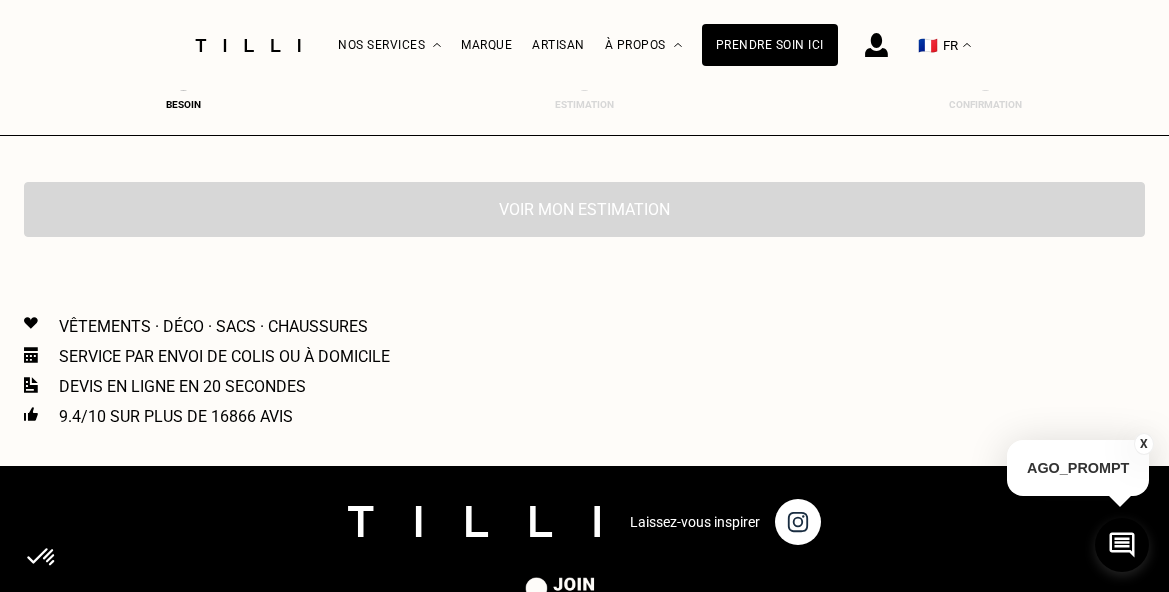 scroll, scrollTop: 3332, scrollLeft: 1, axis: both 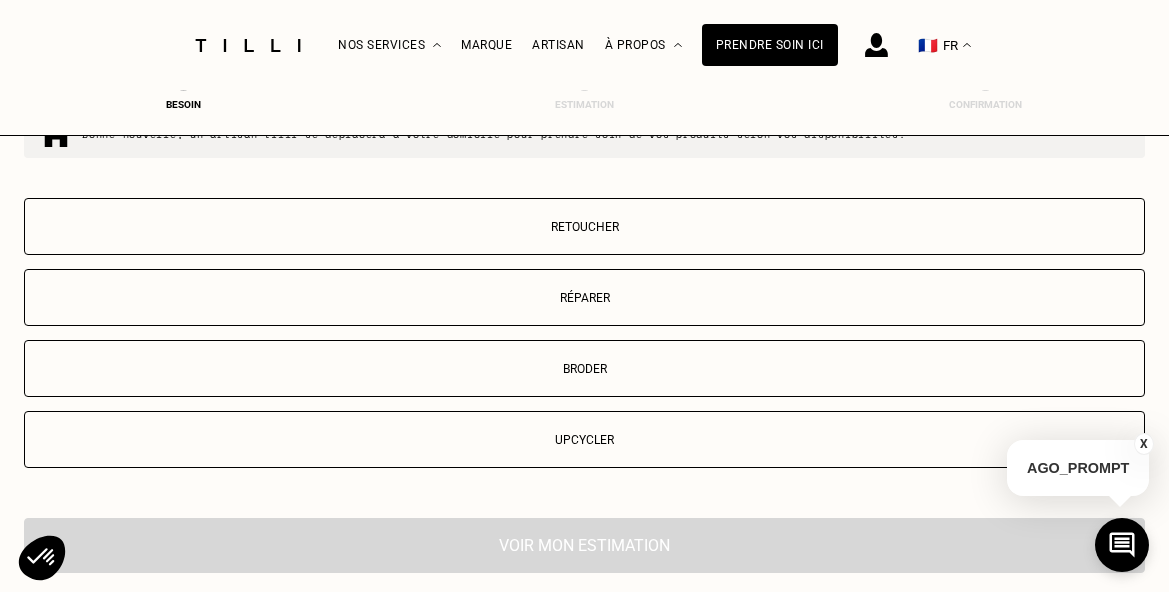 click on "Retoucher" at bounding box center (584, 227) 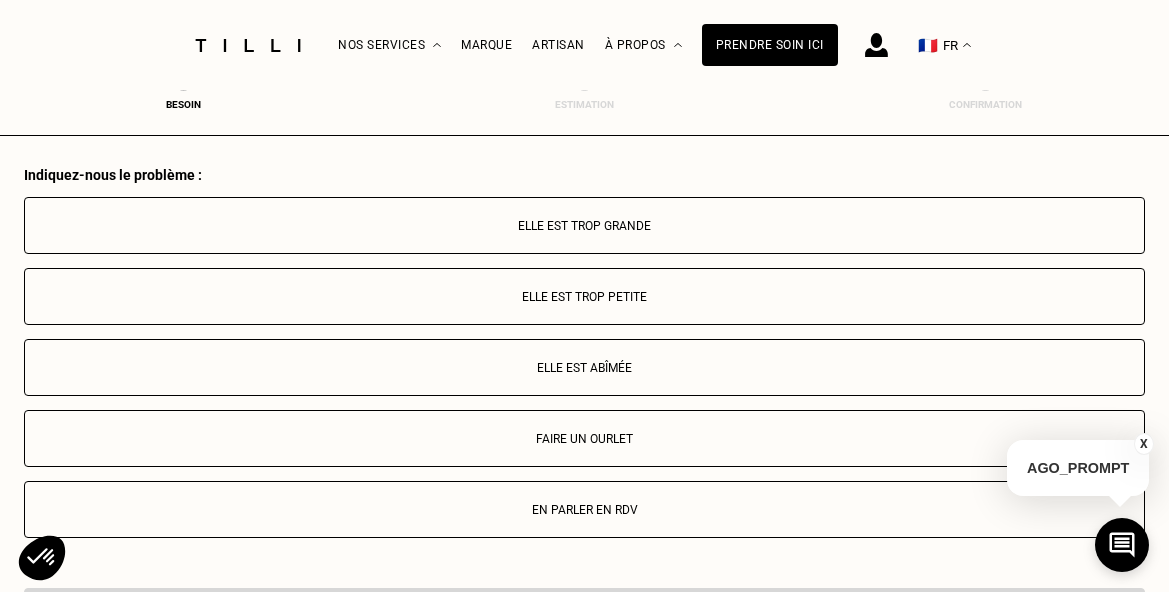 scroll, scrollTop: 3439, scrollLeft: 7, axis: both 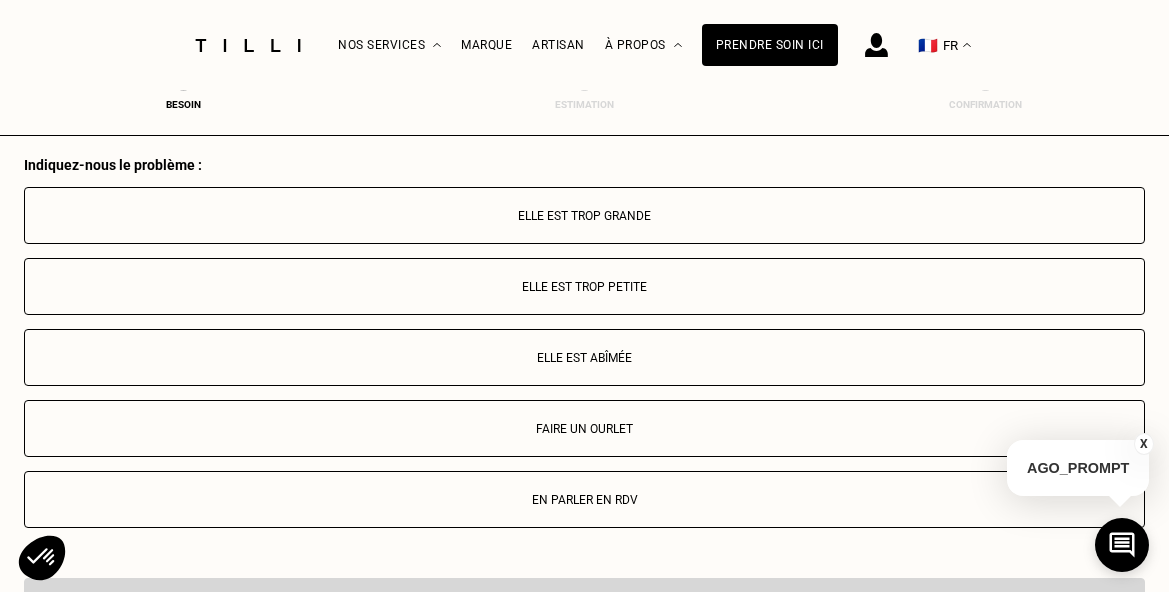 click on "En parler en RDV" at bounding box center (584, 500) 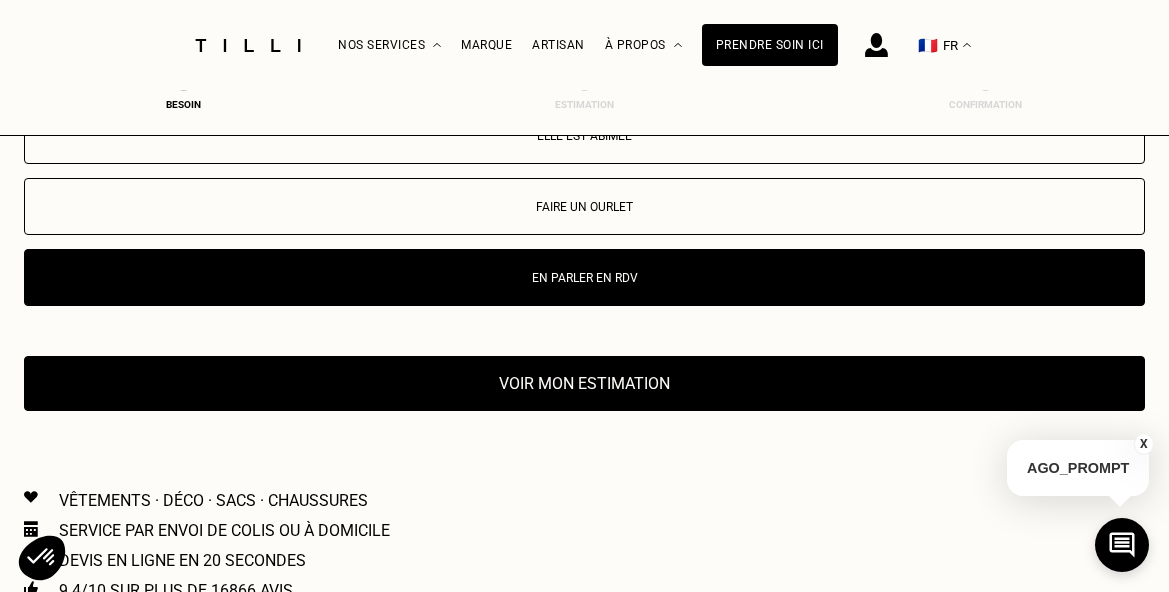 scroll, scrollTop: 3656, scrollLeft: 8, axis: both 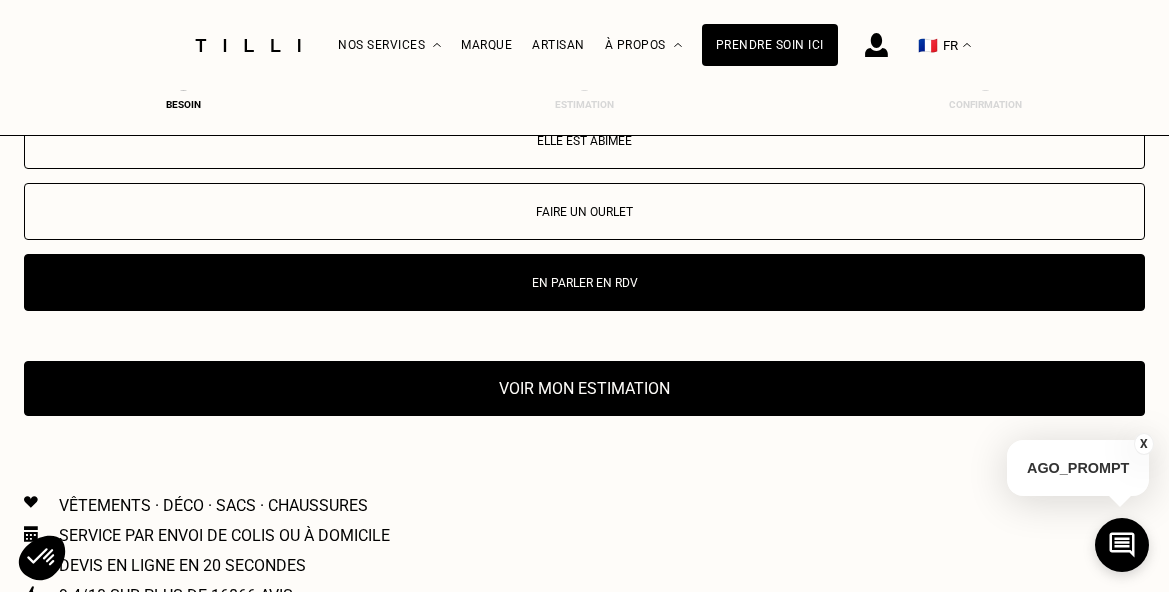 click on "Voir mon estimation" at bounding box center (584, 388) 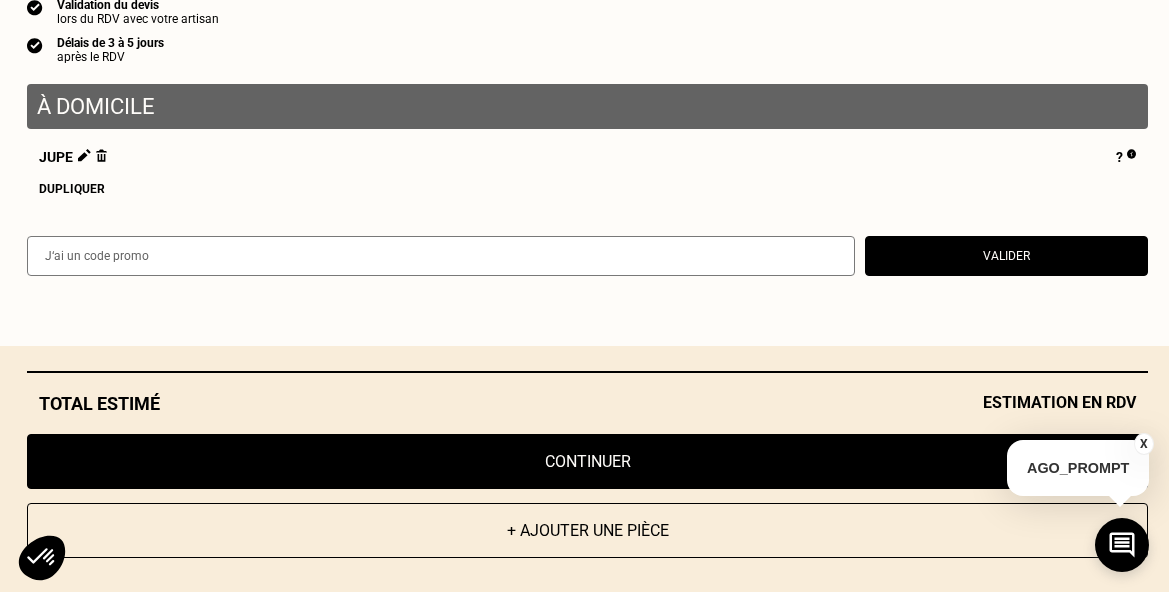 scroll, scrollTop: 3827, scrollLeft: 7, axis: both 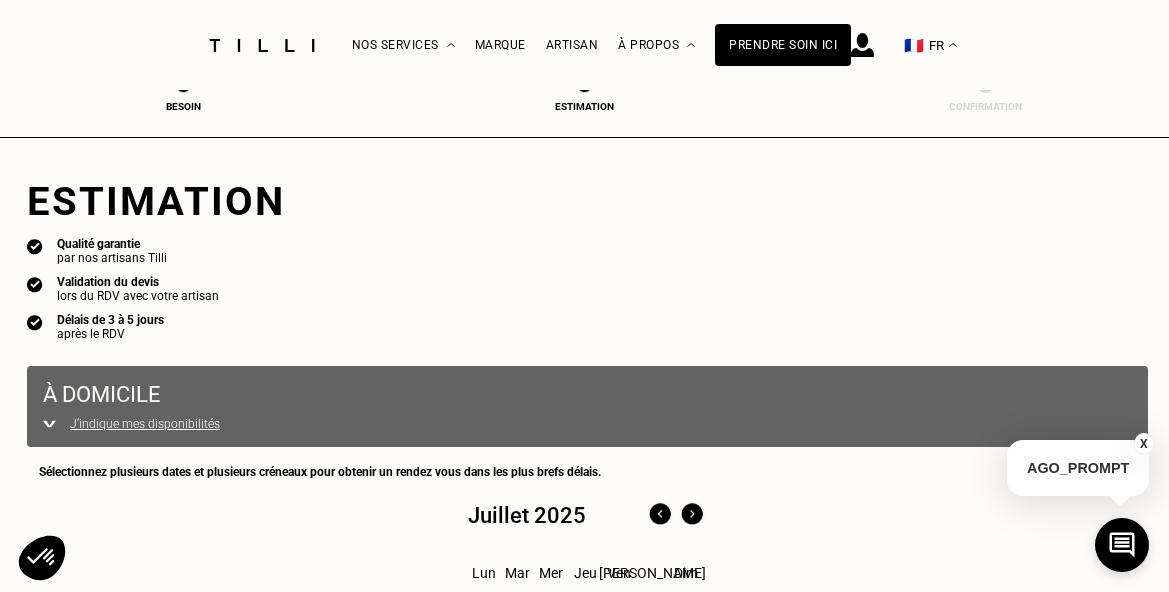 select on "FR" 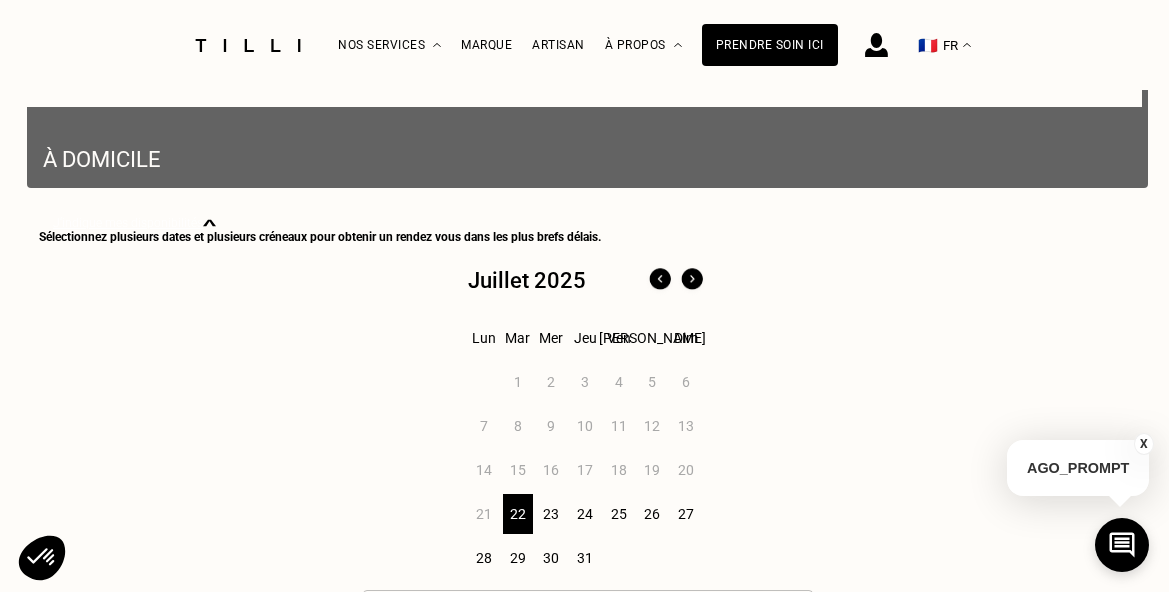 scroll, scrollTop: 579, scrollLeft: 0, axis: vertical 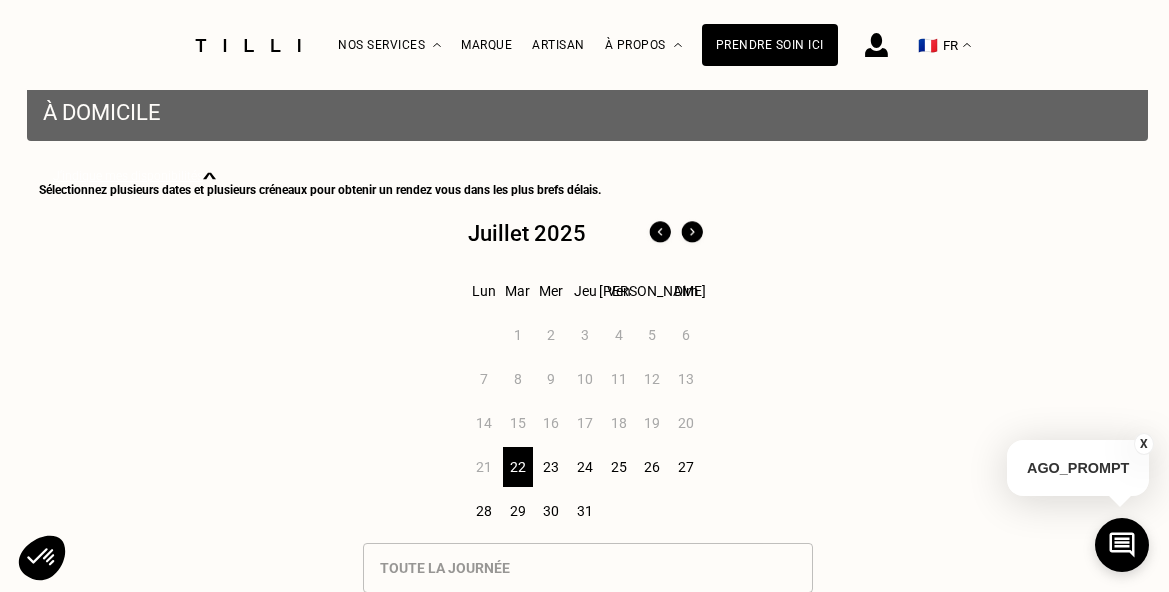 click at bounding box center [692, 233] 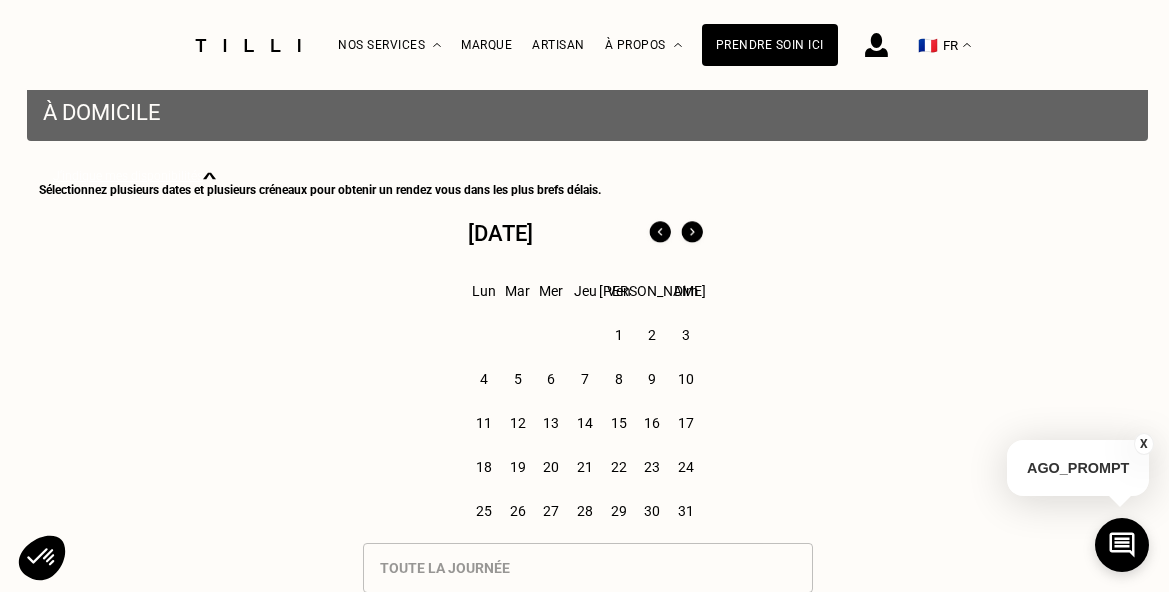 click on "2" at bounding box center (652, 335) 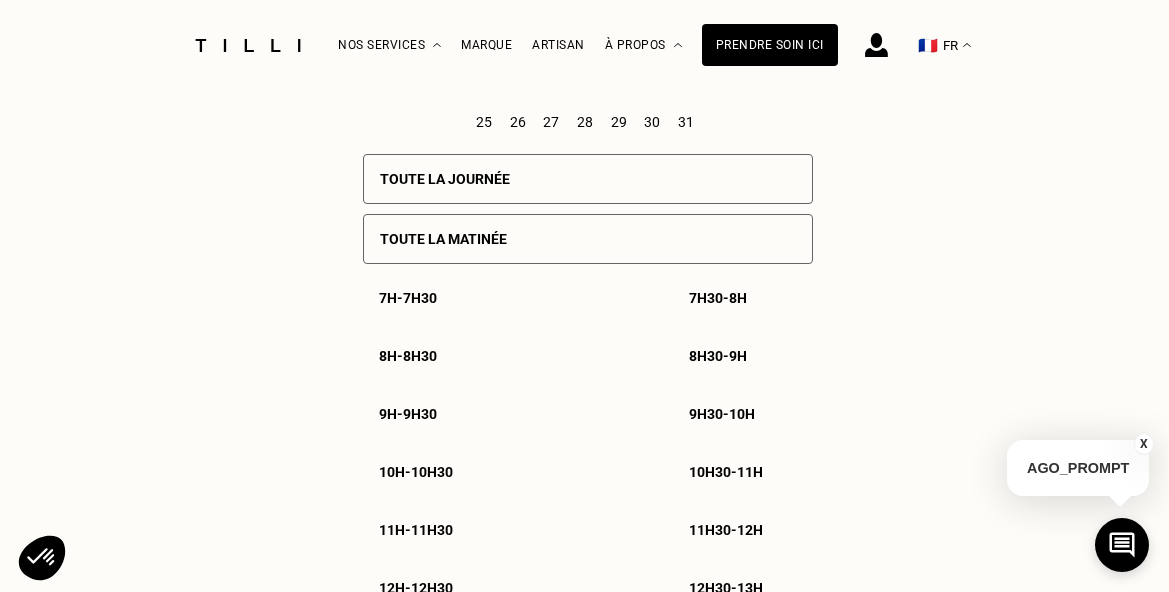 scroll, scrollTop: 989, scrollLeft: 0, axis: vertical 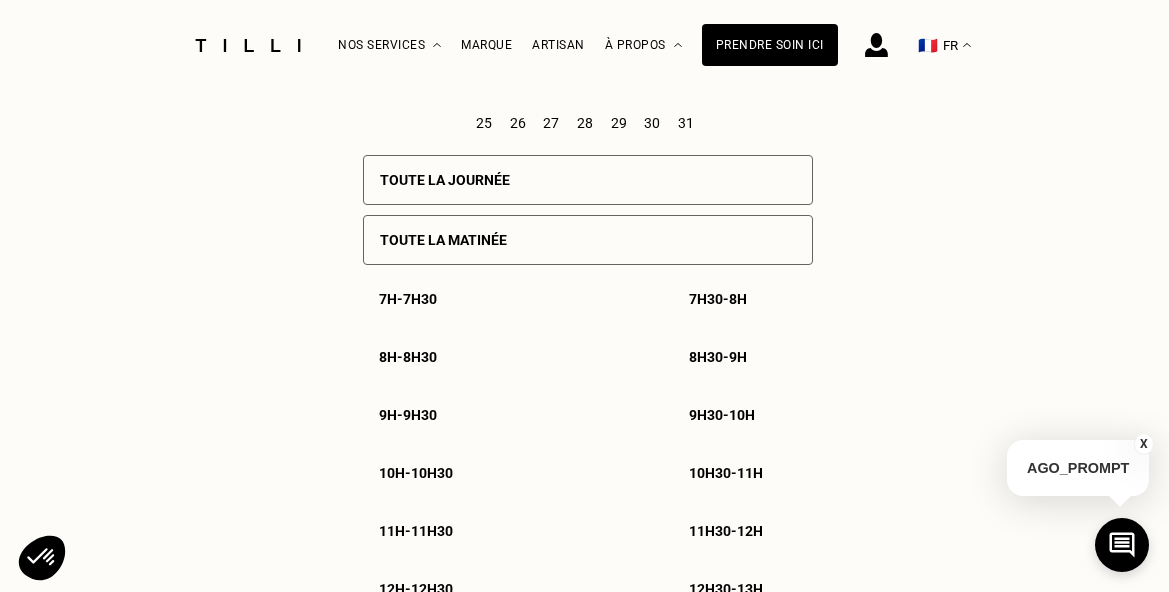 click on "Toute la matinée" at bounding box center [588, 240] 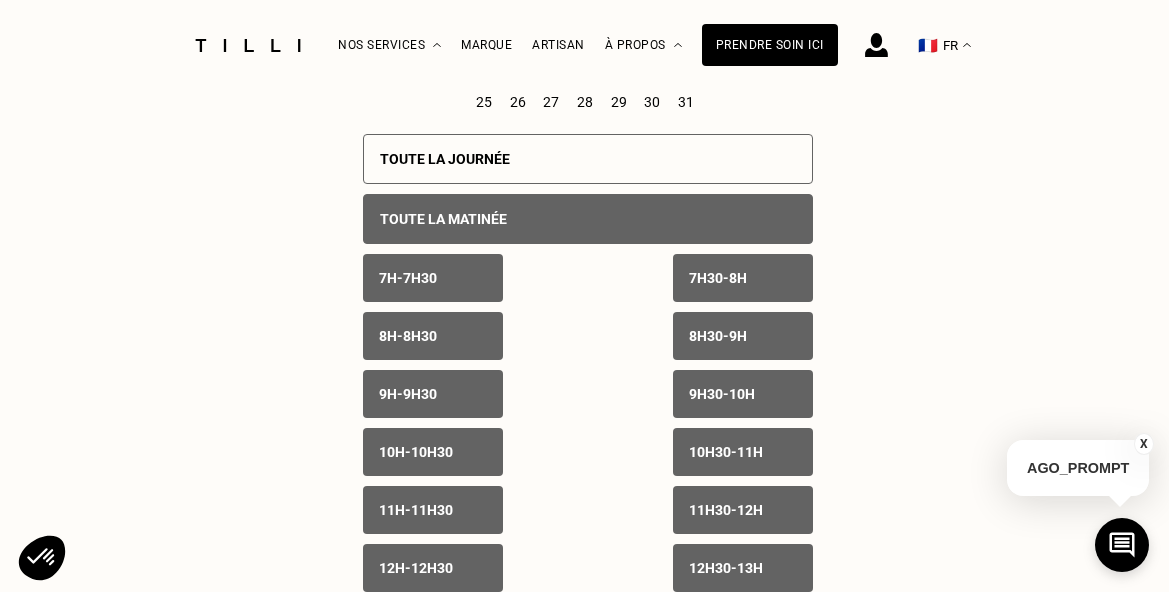 scroll, scrollTop: 1067, scrollLeft: 0, axis: vertical 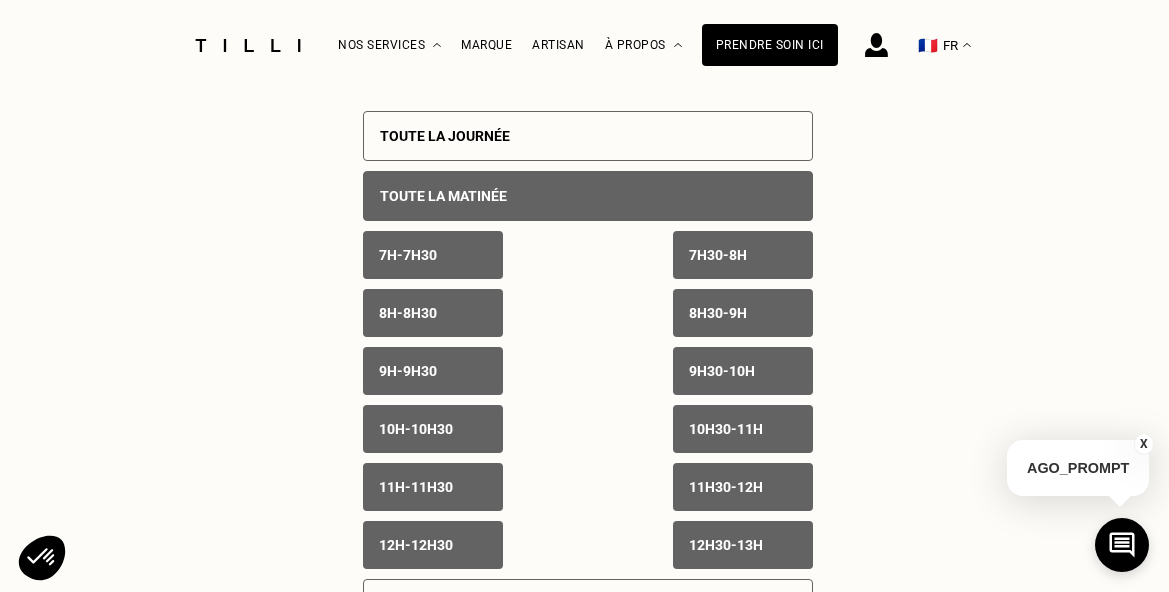 click on "Toute la journée" at bounding box center [588, 136] 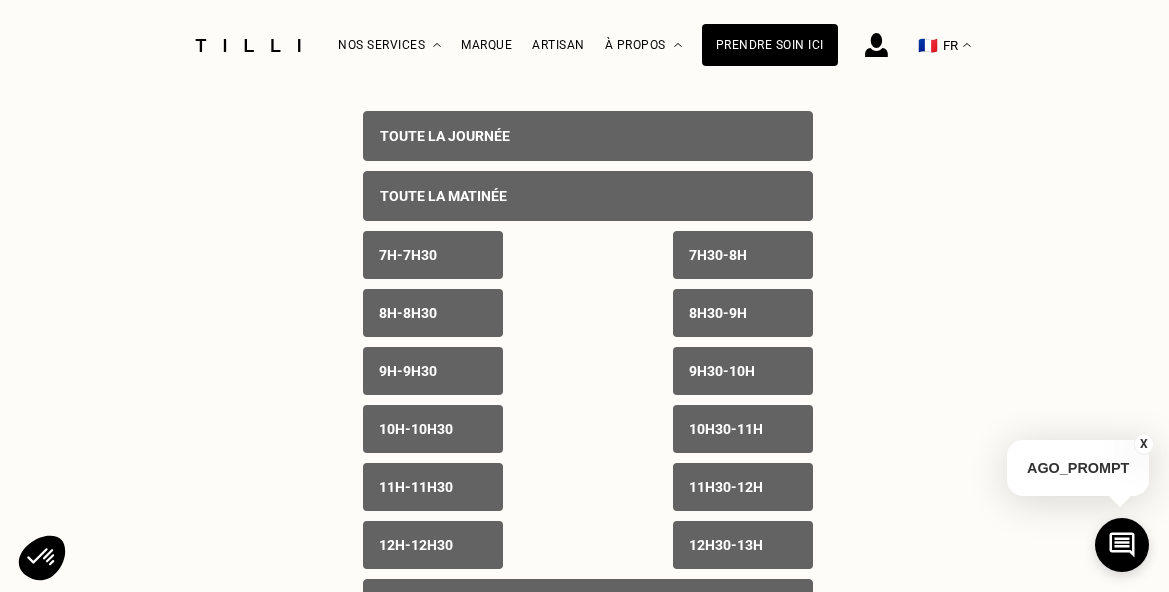 click on "Toute la matinée" at bounding box center (588, 196) 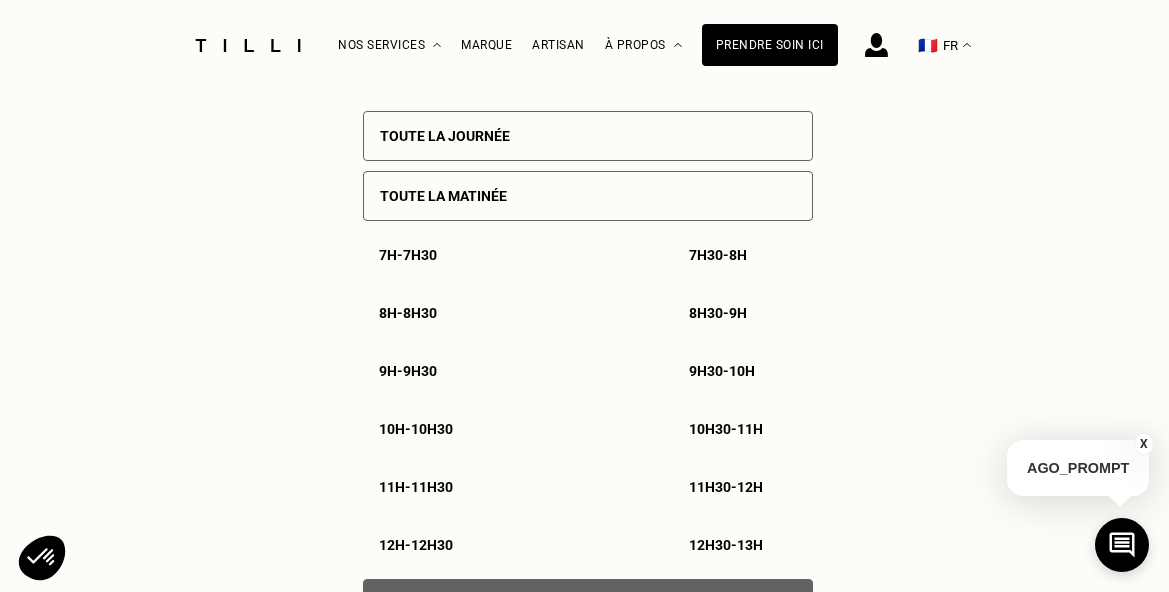 click on "8h  -  8h30" at bounding box center [433, 313] 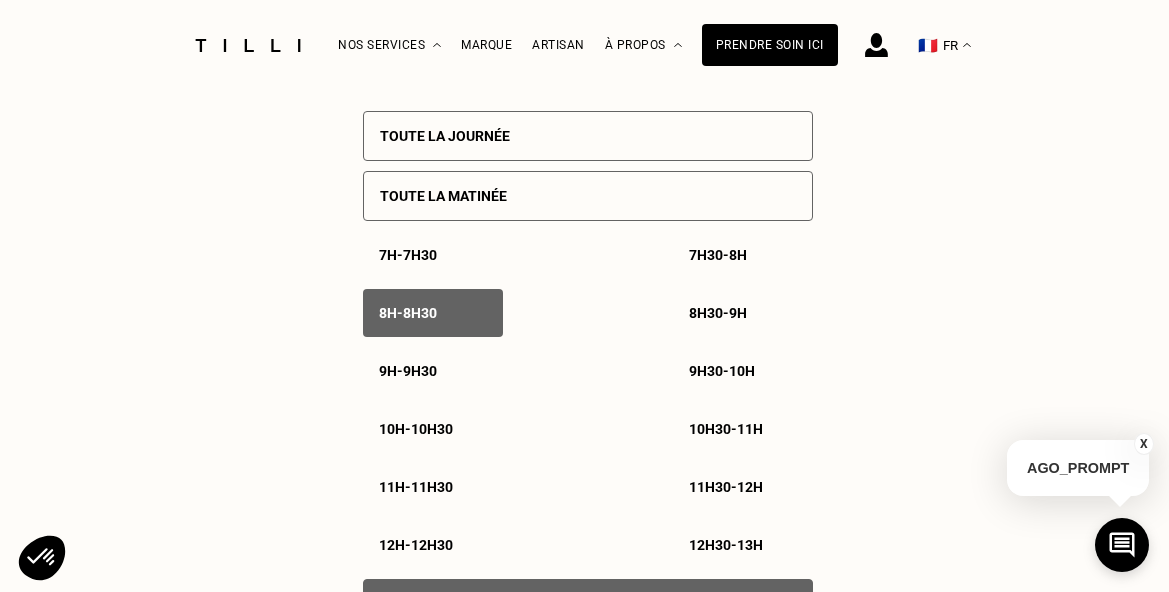 click on "8h  -  8h30" at bounding box center [433, 313] 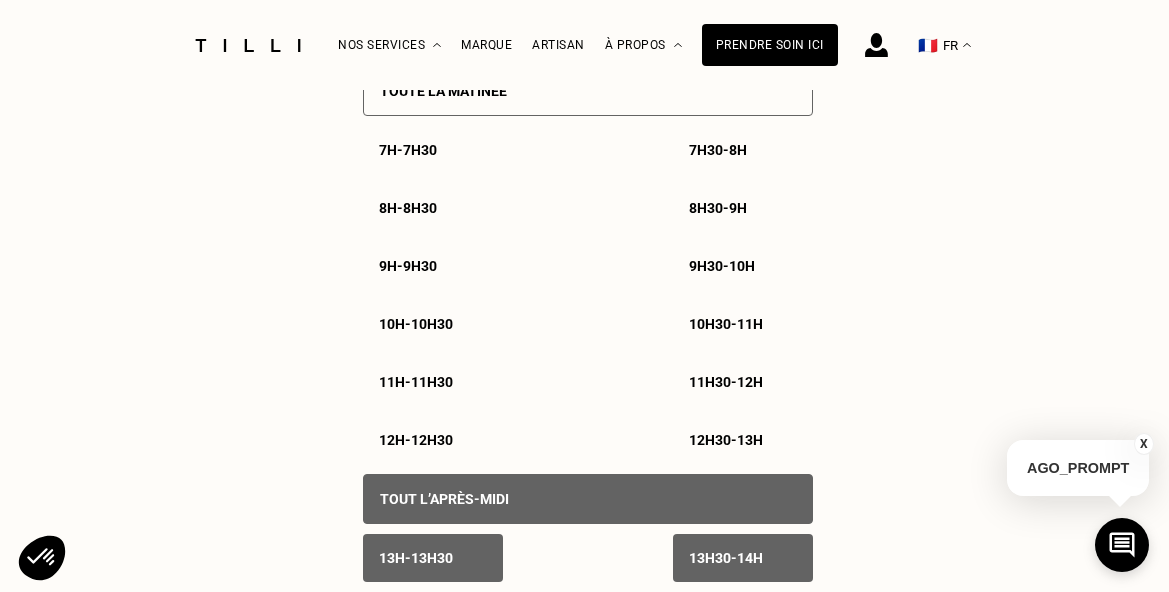 scroll, scrollTop: 1175, scrollLeft: 0, axis: vertical 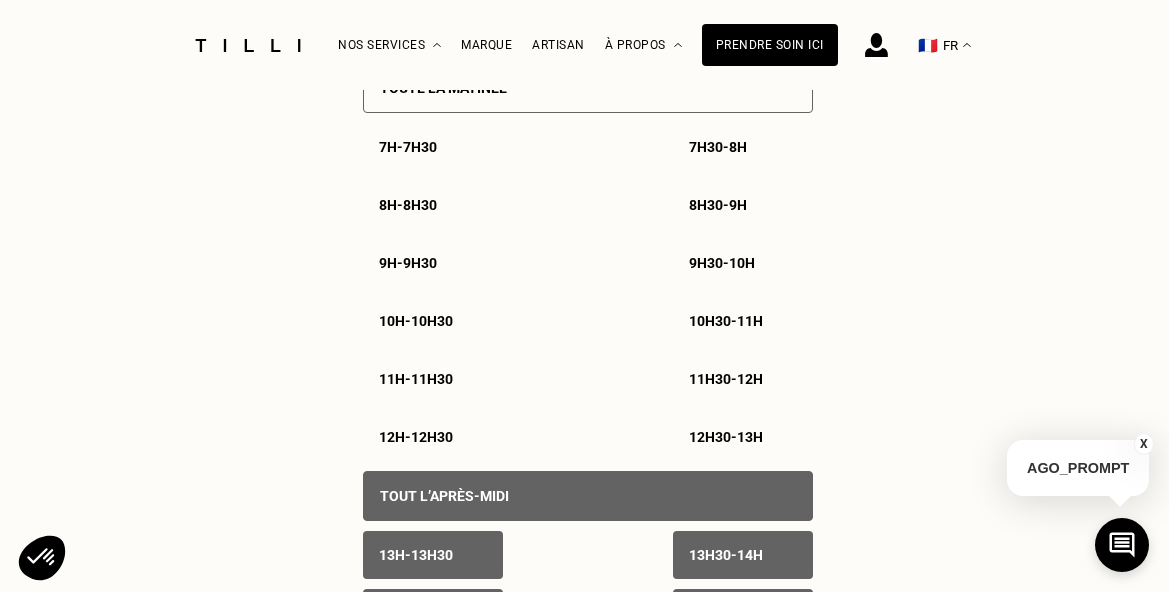 click on "10h  -  10h30" at bounding box center (416, 321) 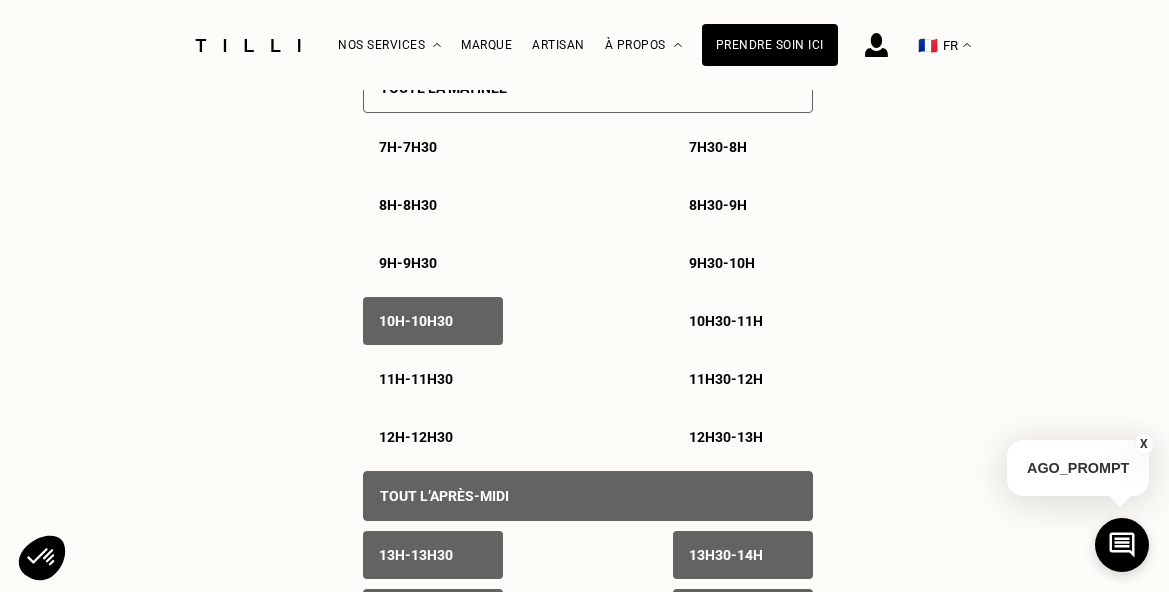 click on "10h30  -  11h" at bounding box center (743, 321) 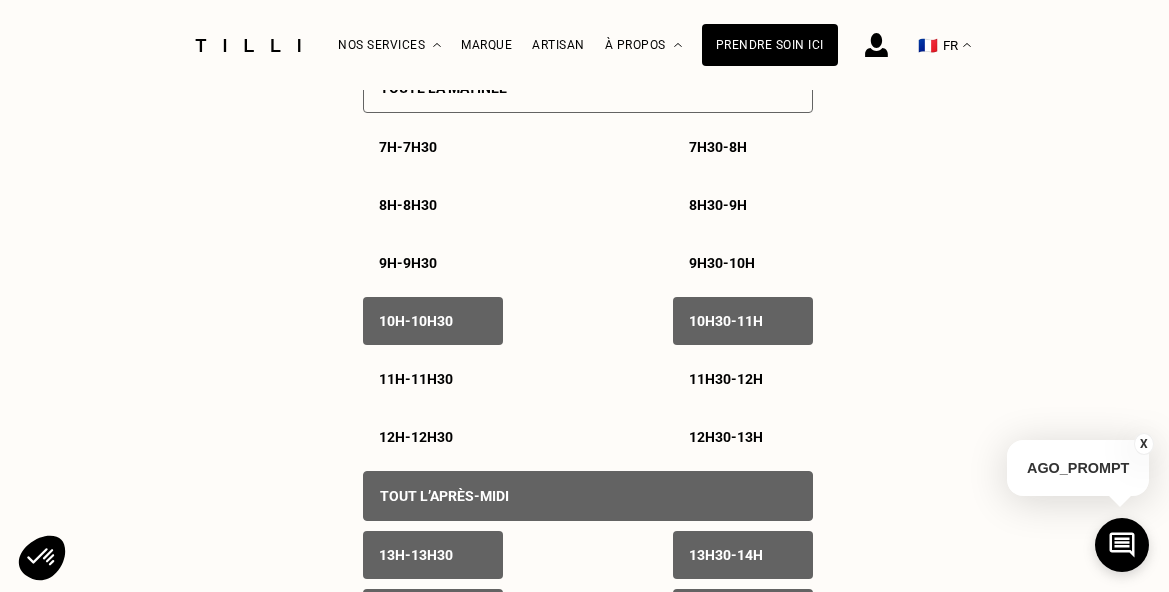 click on "11h  -  11h30" at bounding box center [433, 379] 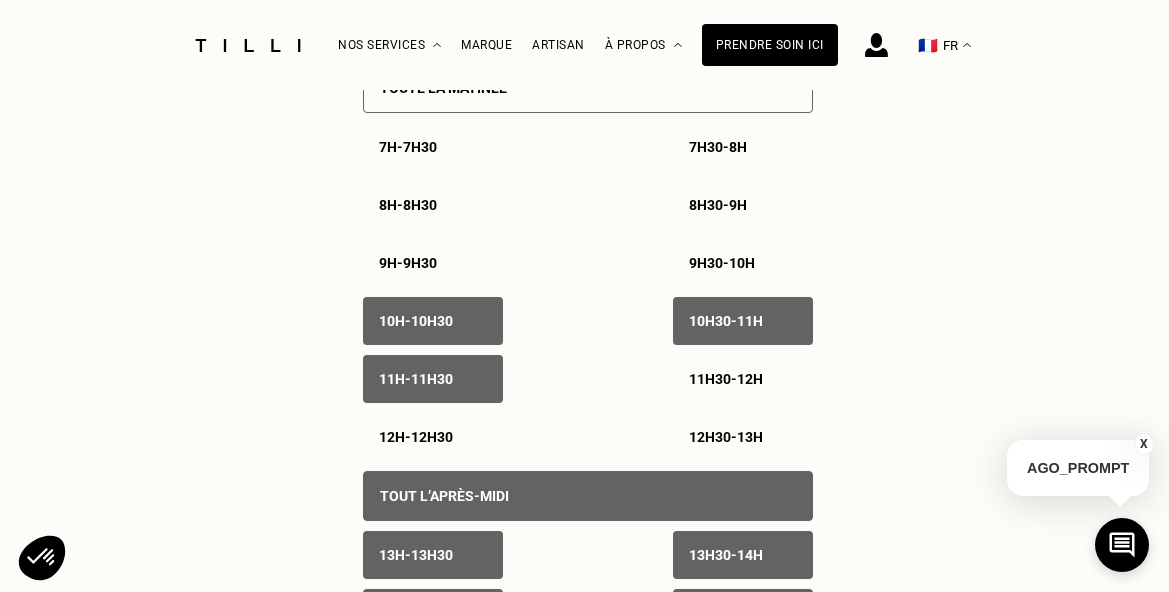 click on "11h30  -  12h" at bounding box center (743, 379) 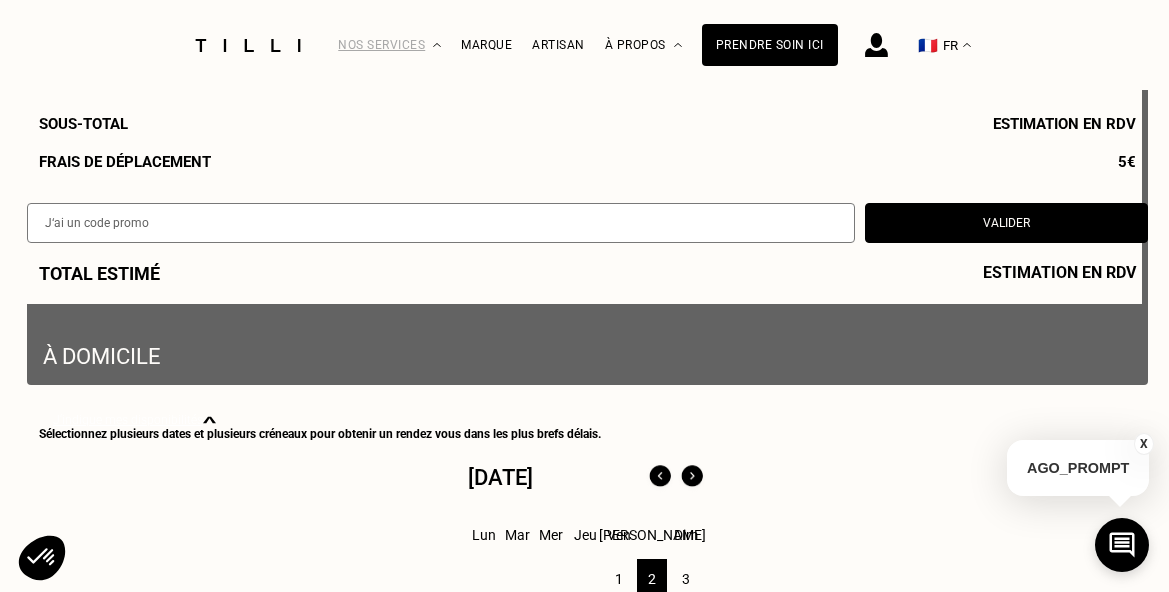 scroll, scrollTop: 232, scrollLeft: 0, axis: vertical 